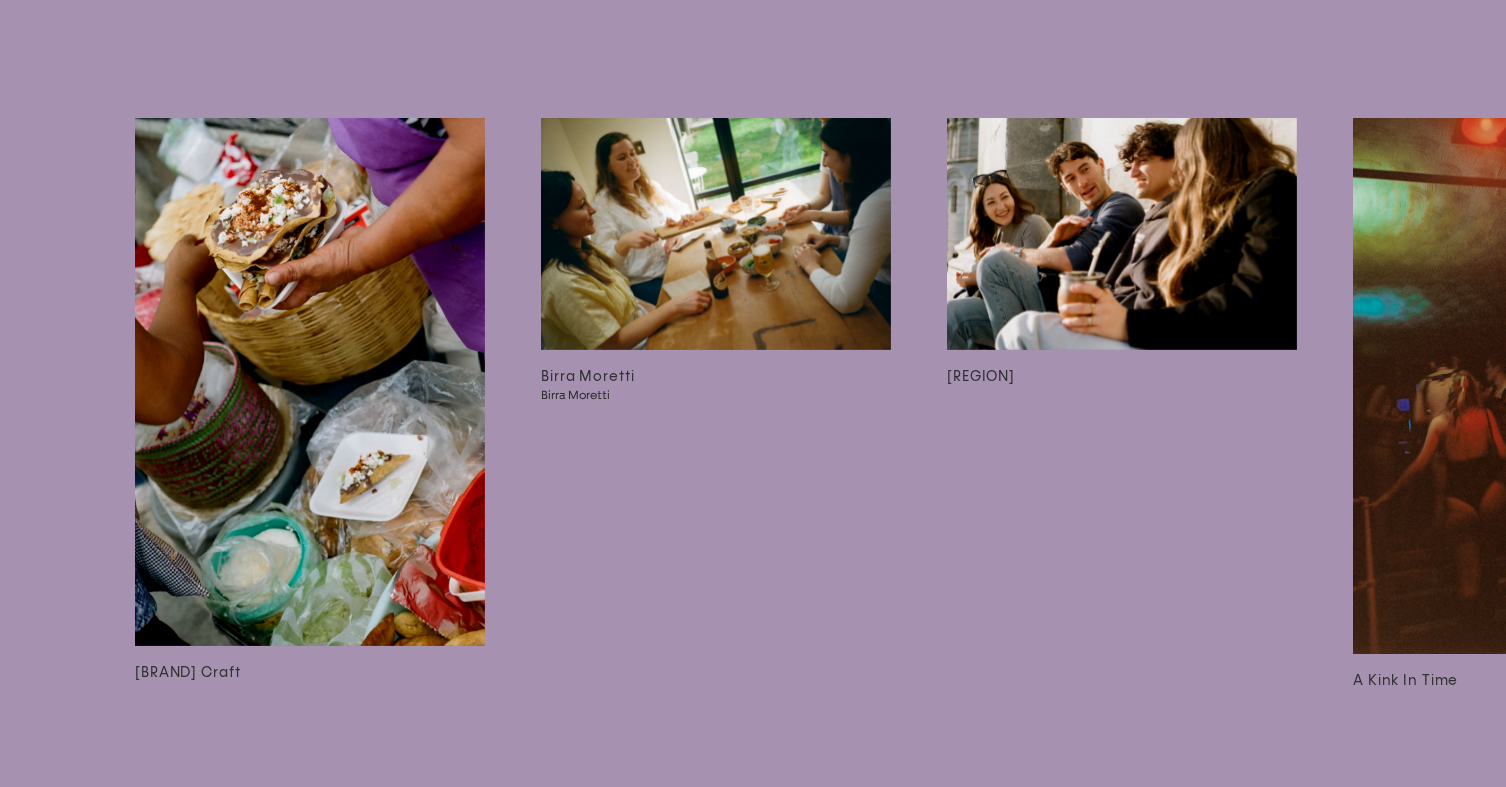 scroll, scrollTop: 5626, scrollLeft: 0, axis: vertical 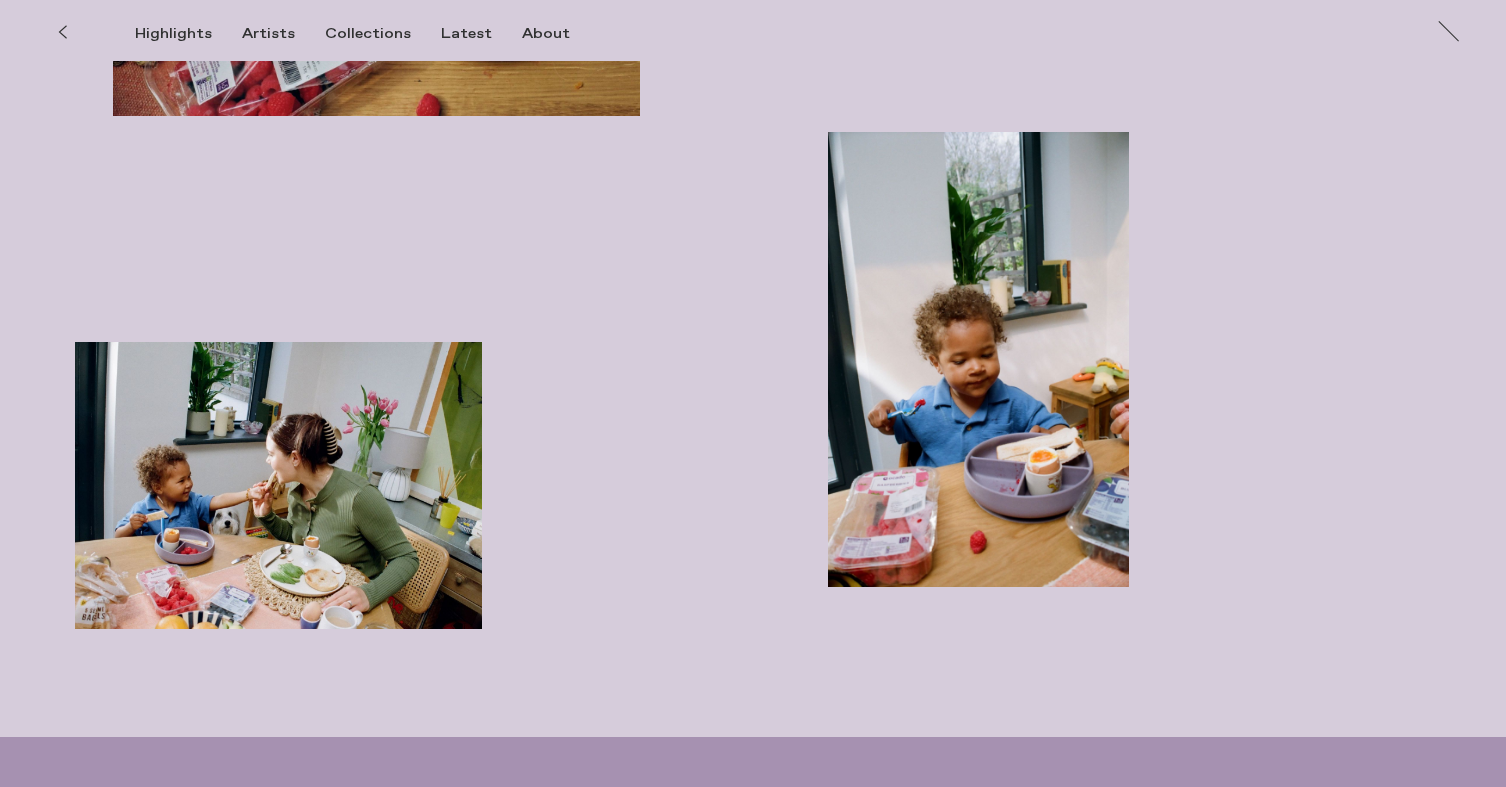 click at bounding box center [278, 485] 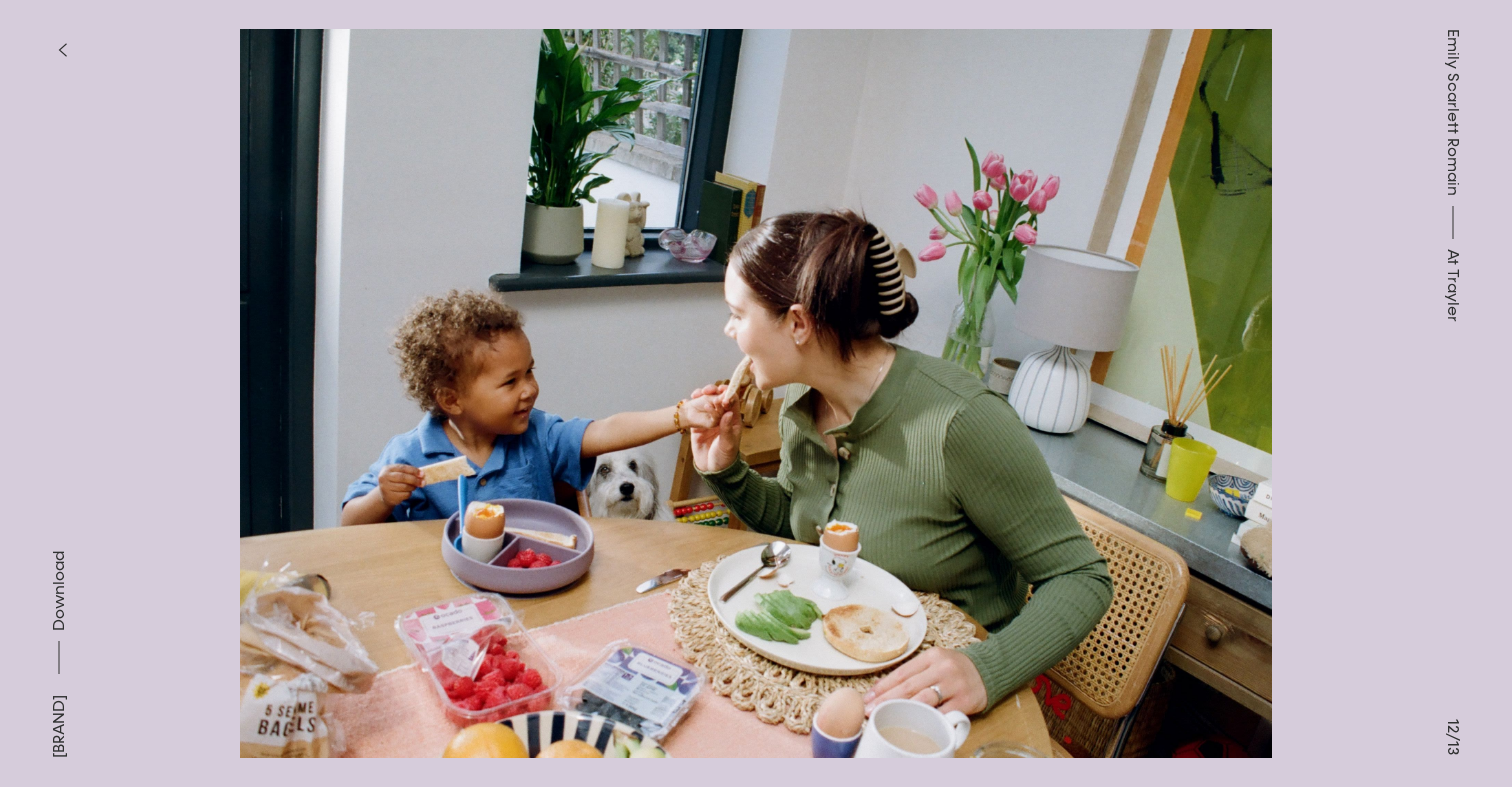 type 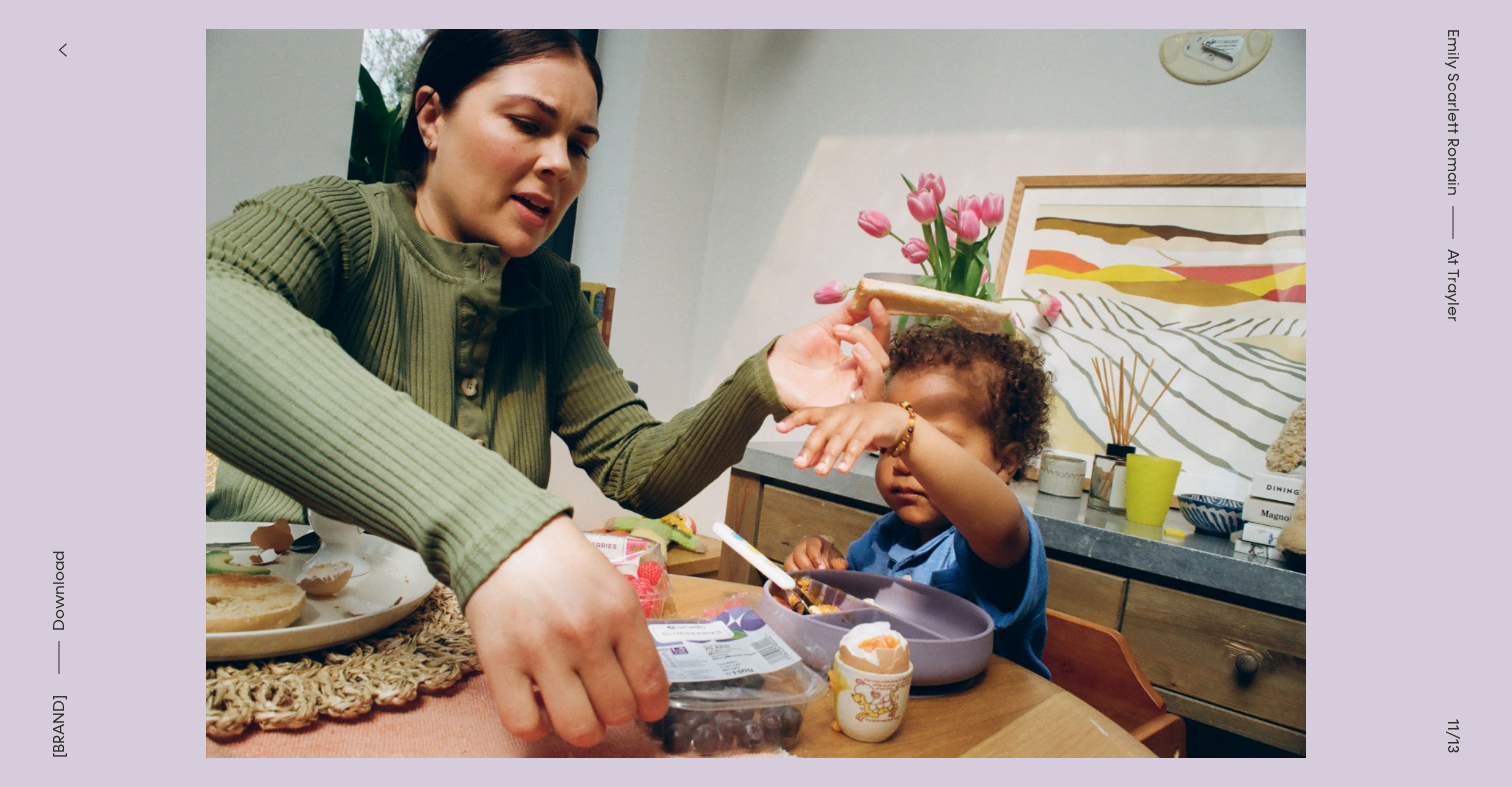 click at bounding box center (378, 197) 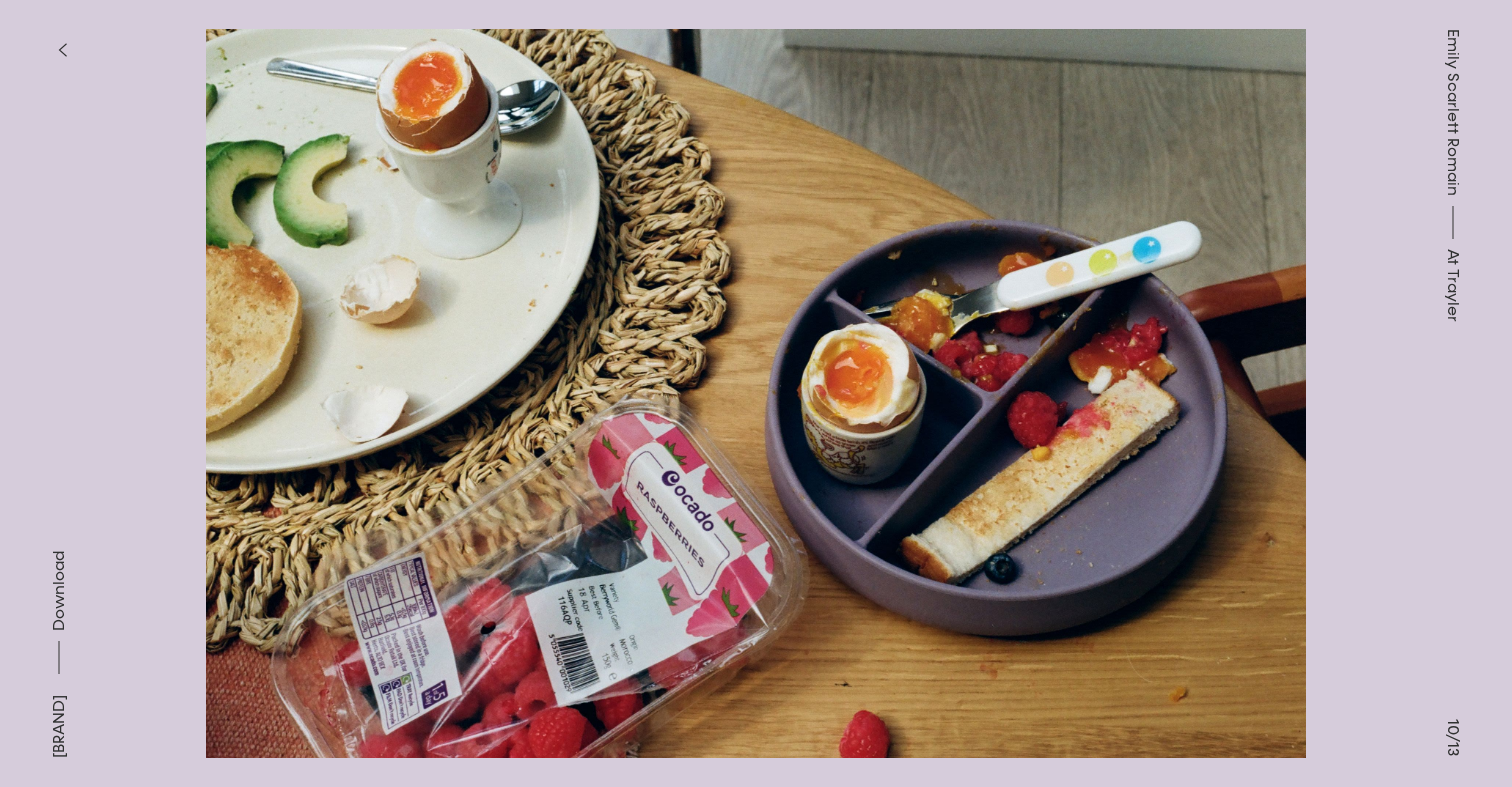 click 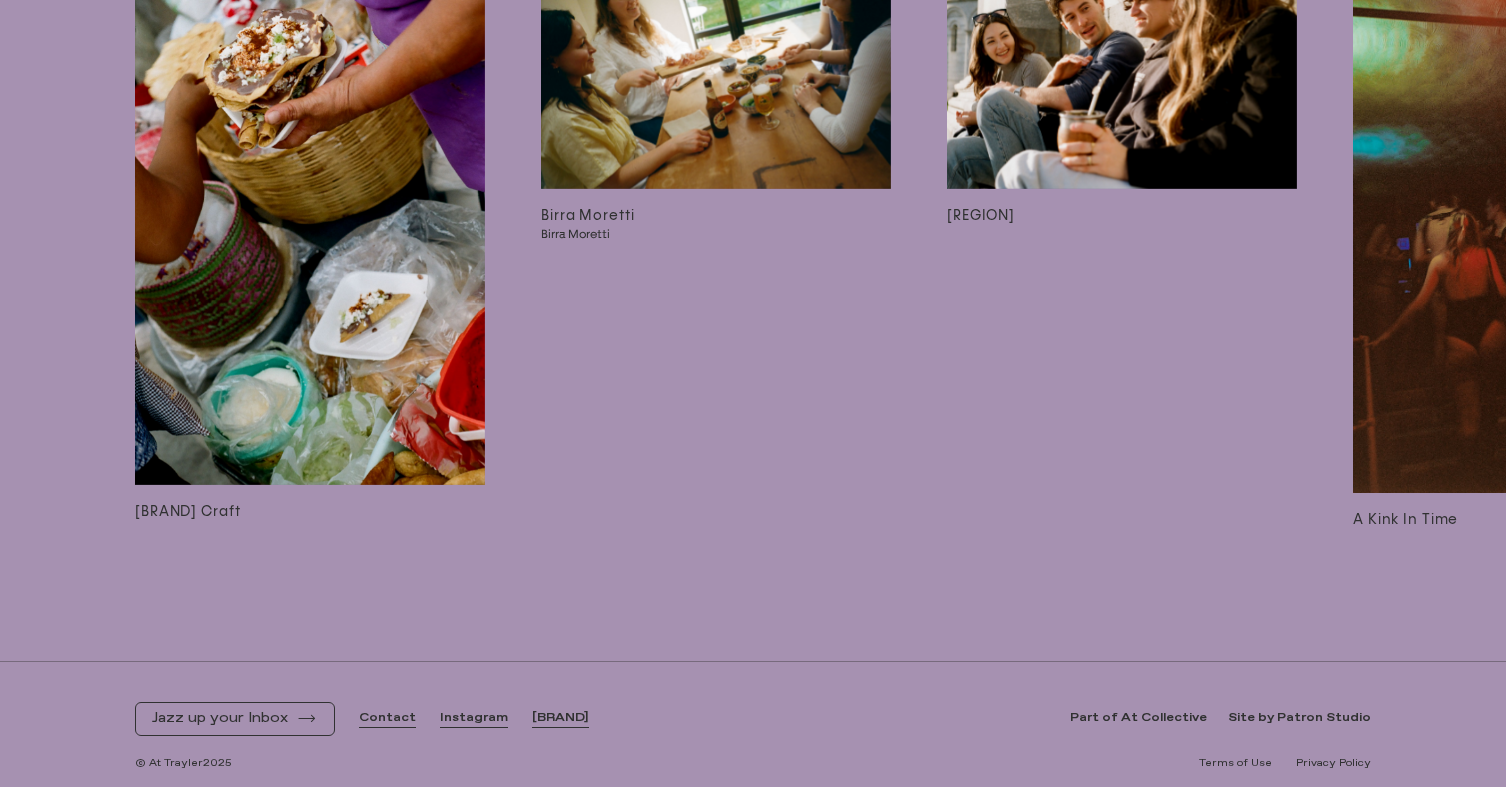 scroll, scrollTop: 5796, scrollLeft: 0, axis: vertical 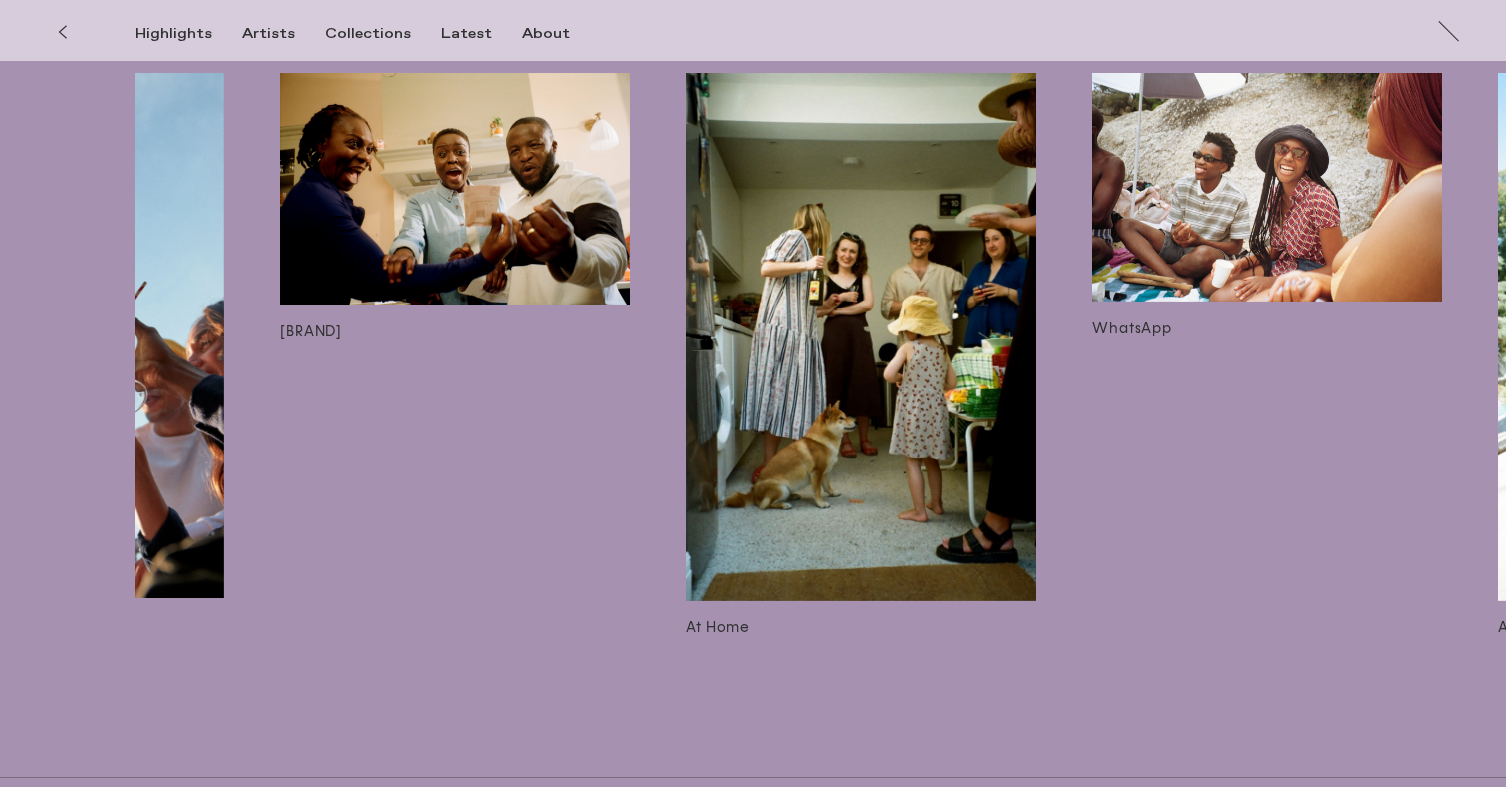 click at bounding box center [455, 189] 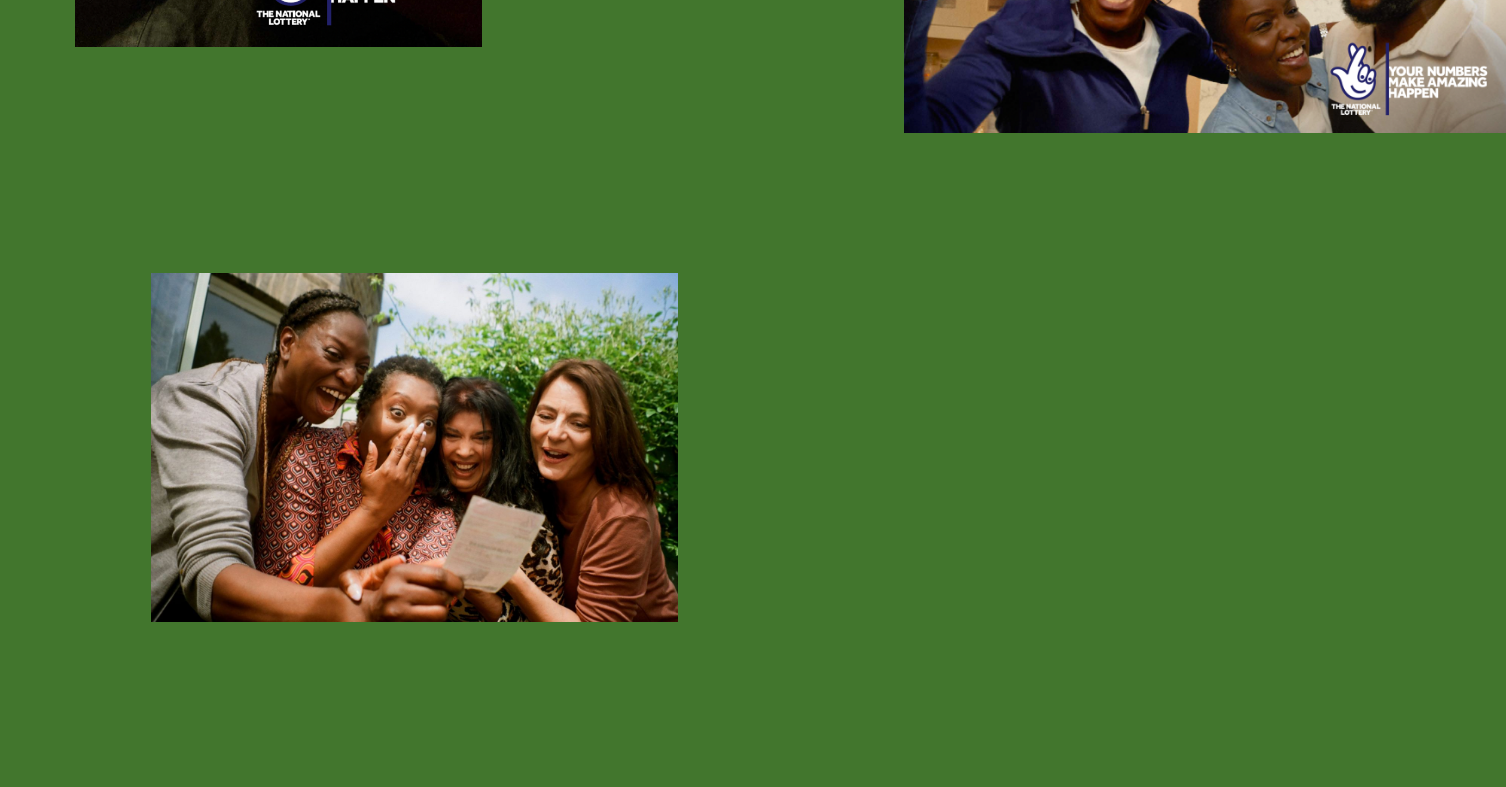 scroll, scrollTop: 3091, scrollLeft: 0, axis: vertical 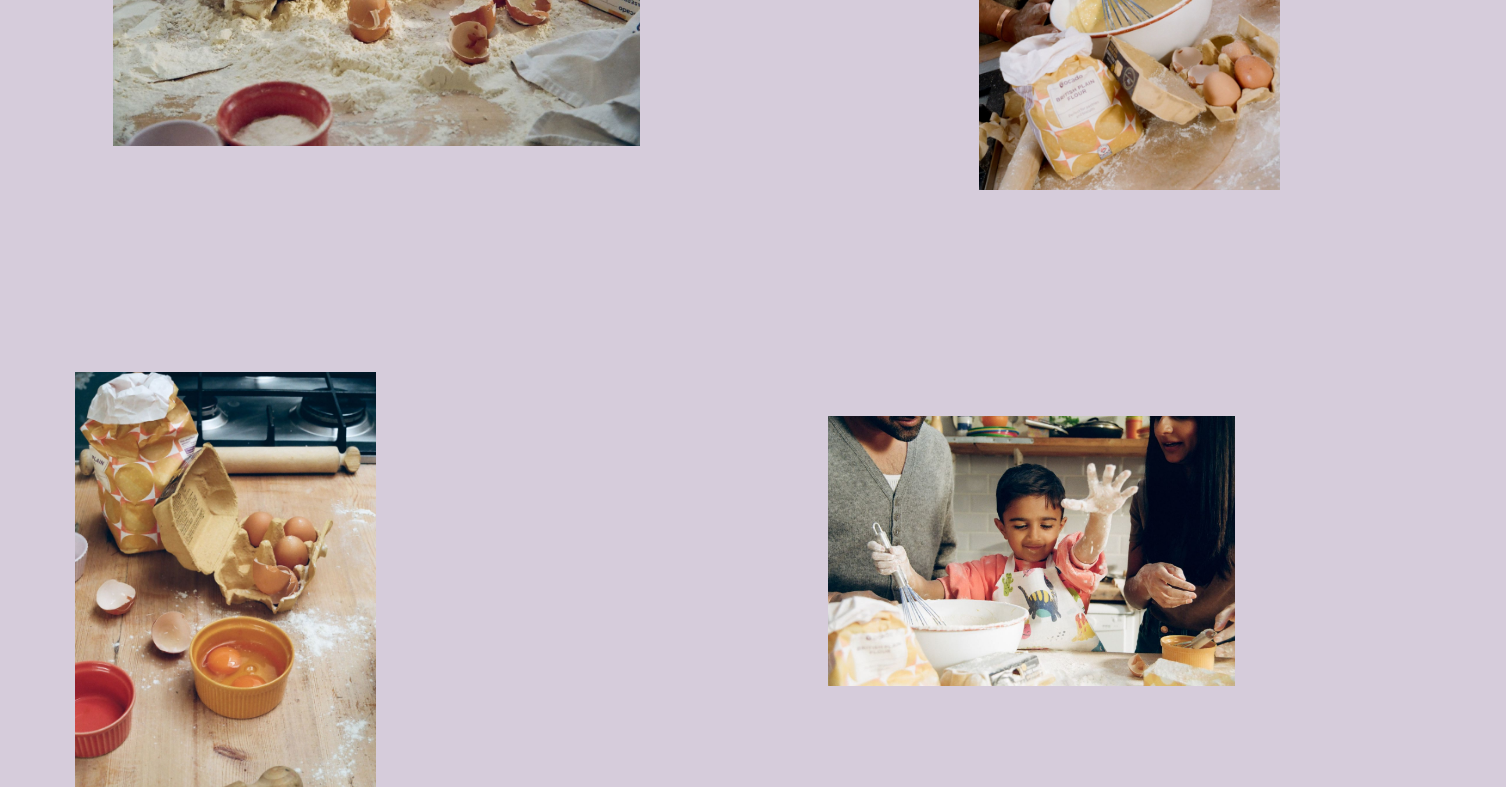 click at bounding box center [1031, 551] 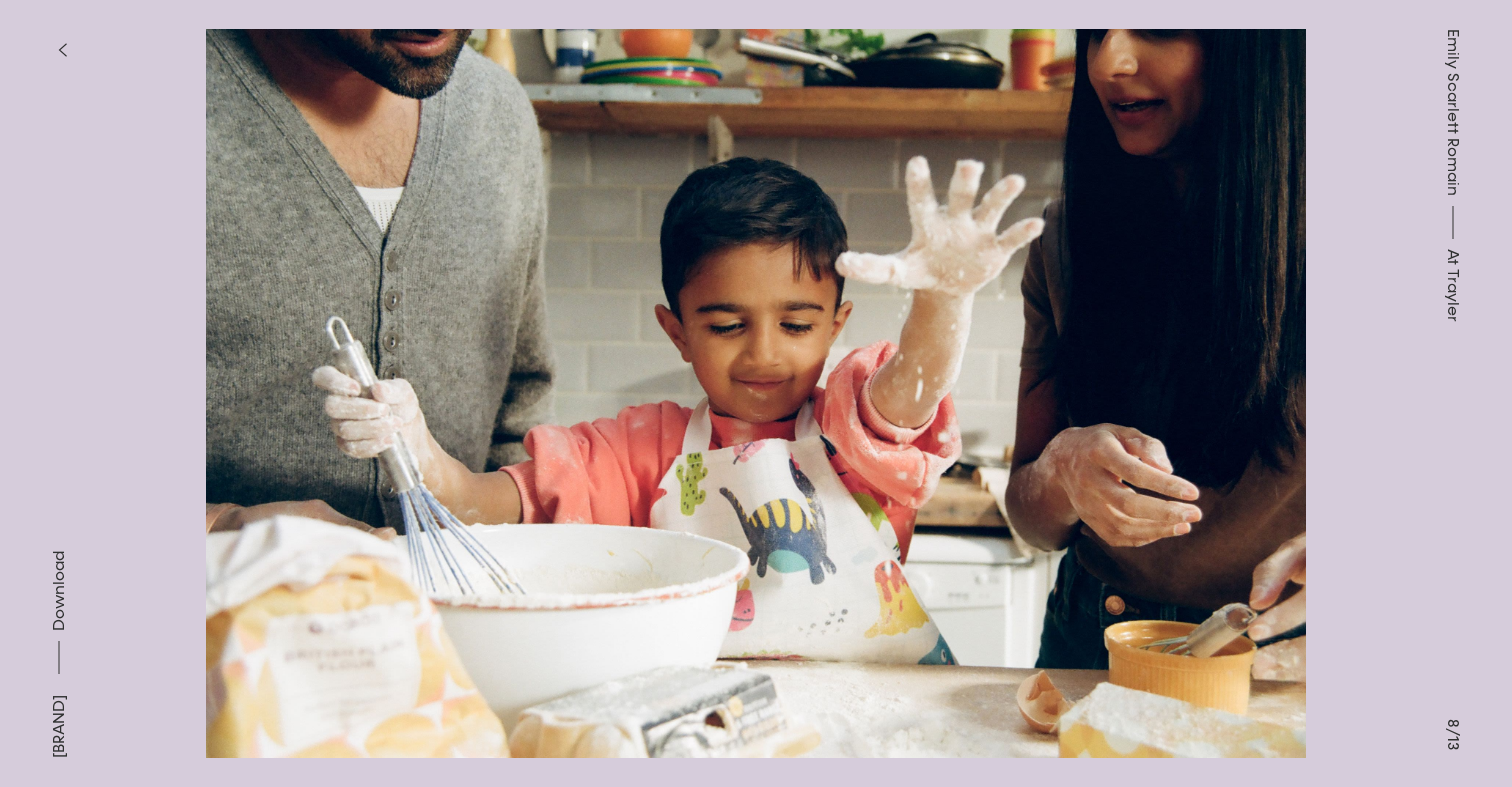 click 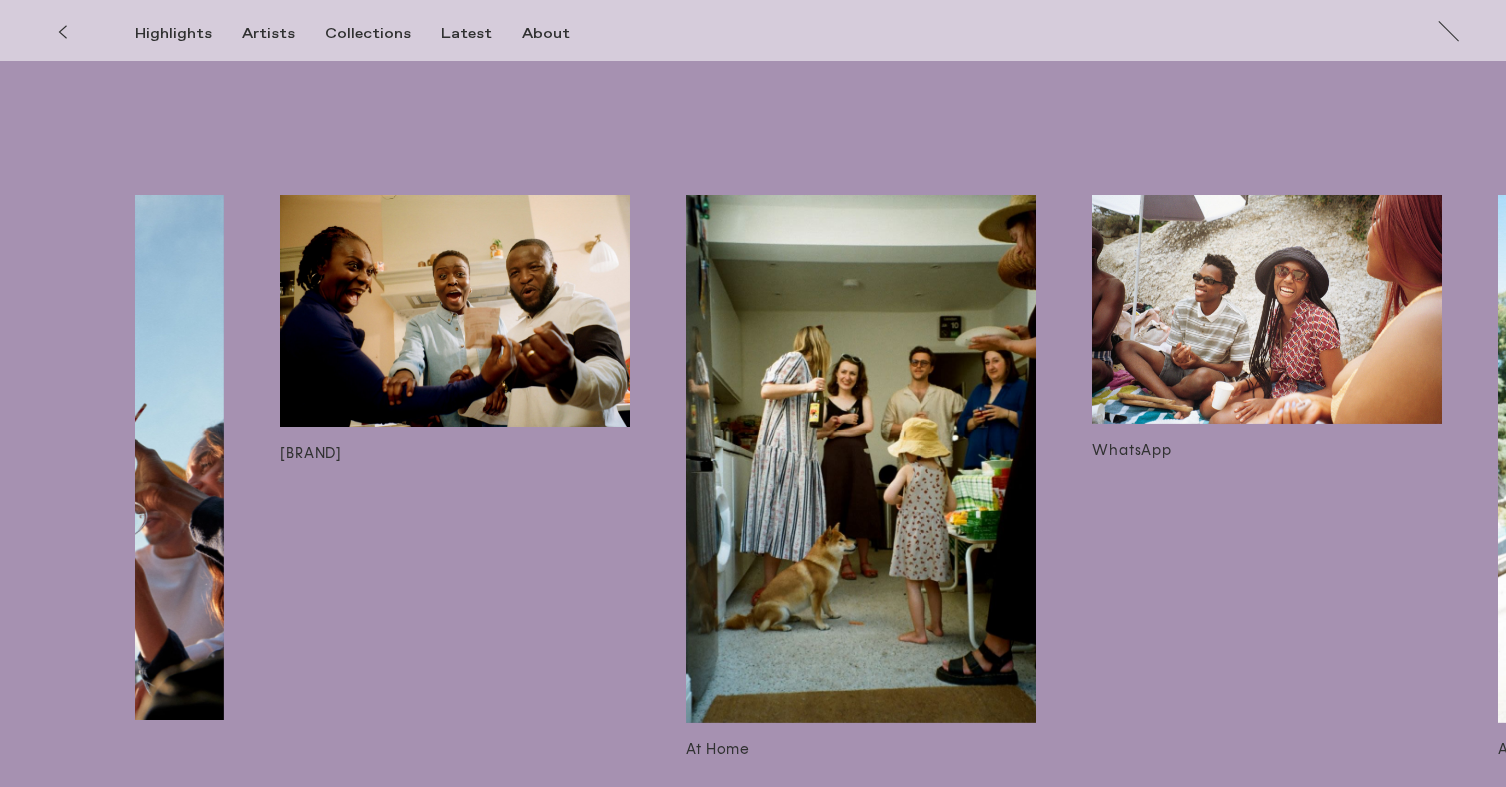 scroll, scrollTop: 5562, scrollLeft: 0, axis: vertical 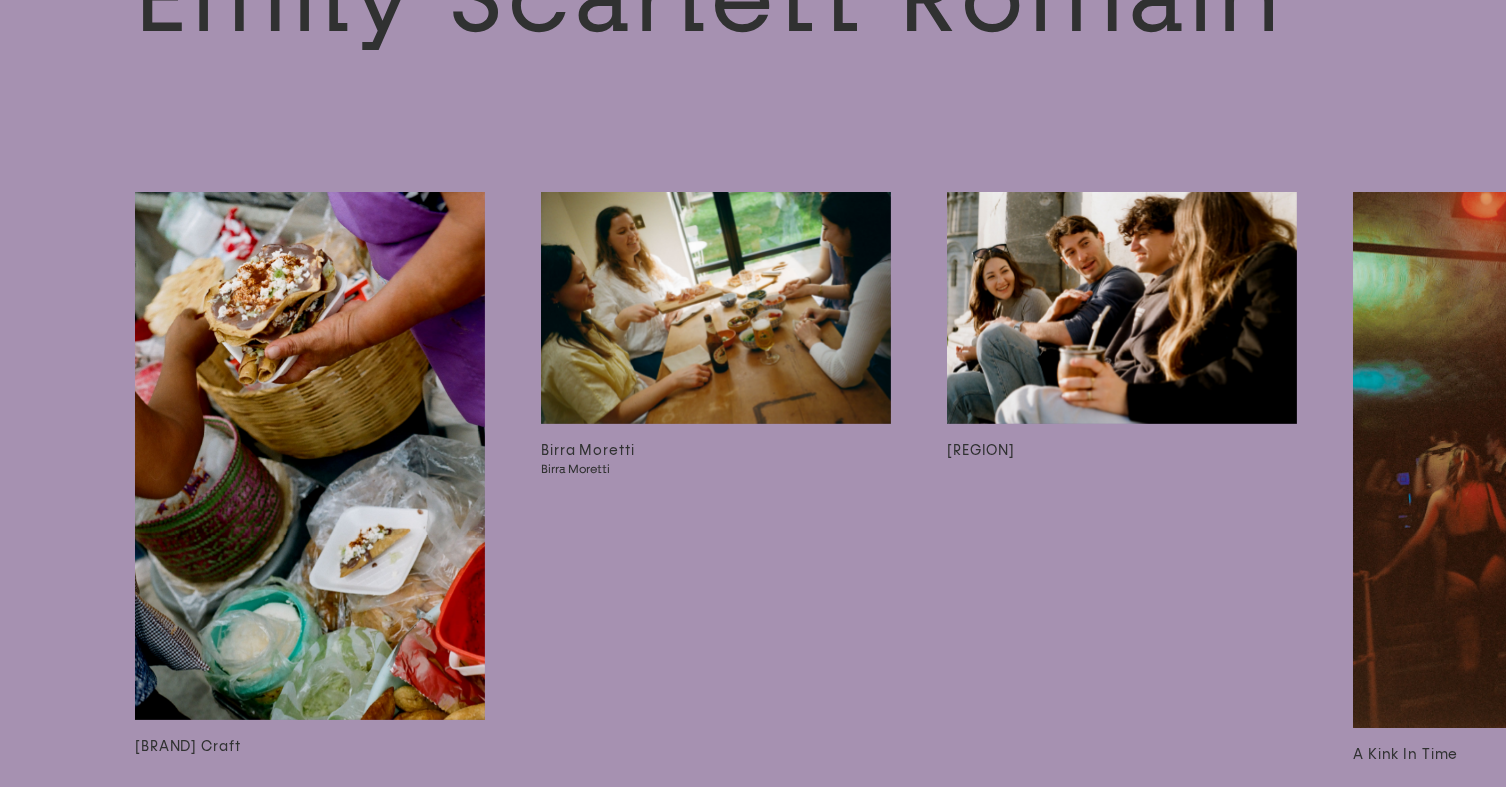click at bounding box center (716, 308) 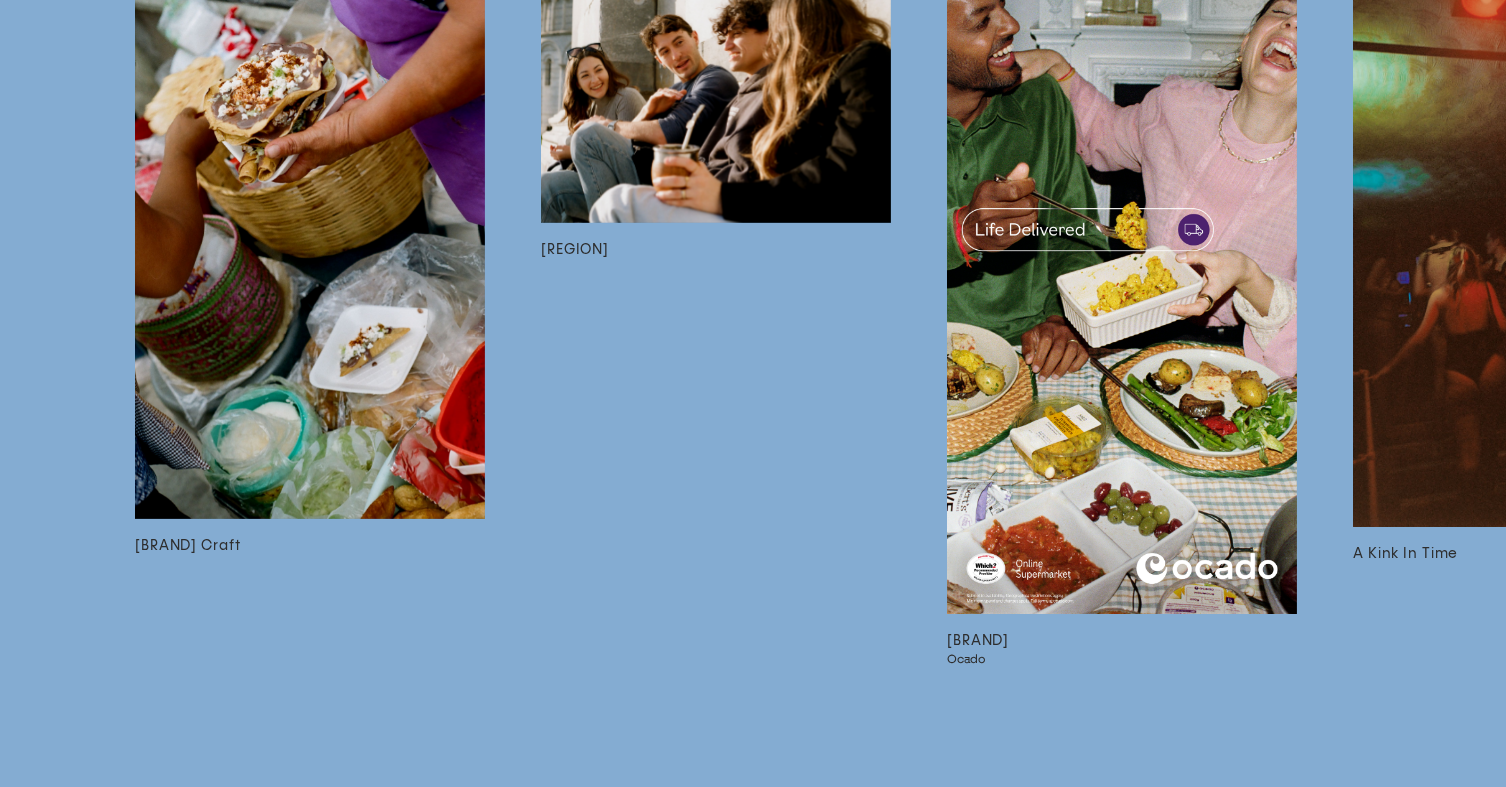 scroll, scrollTop: 6905, scrollLeft: 0, axis: vertical 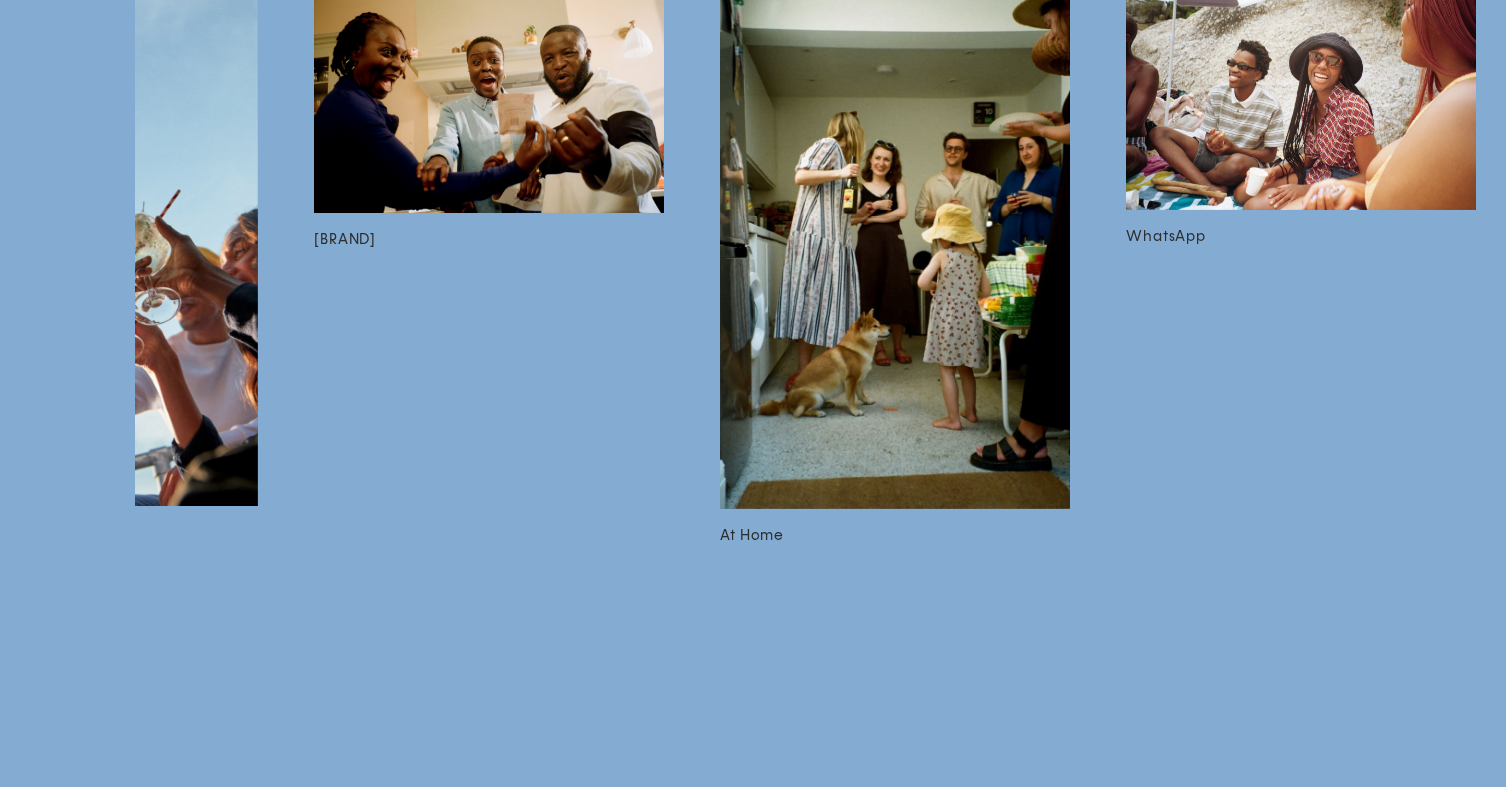 click at bounding box center [489, 97] 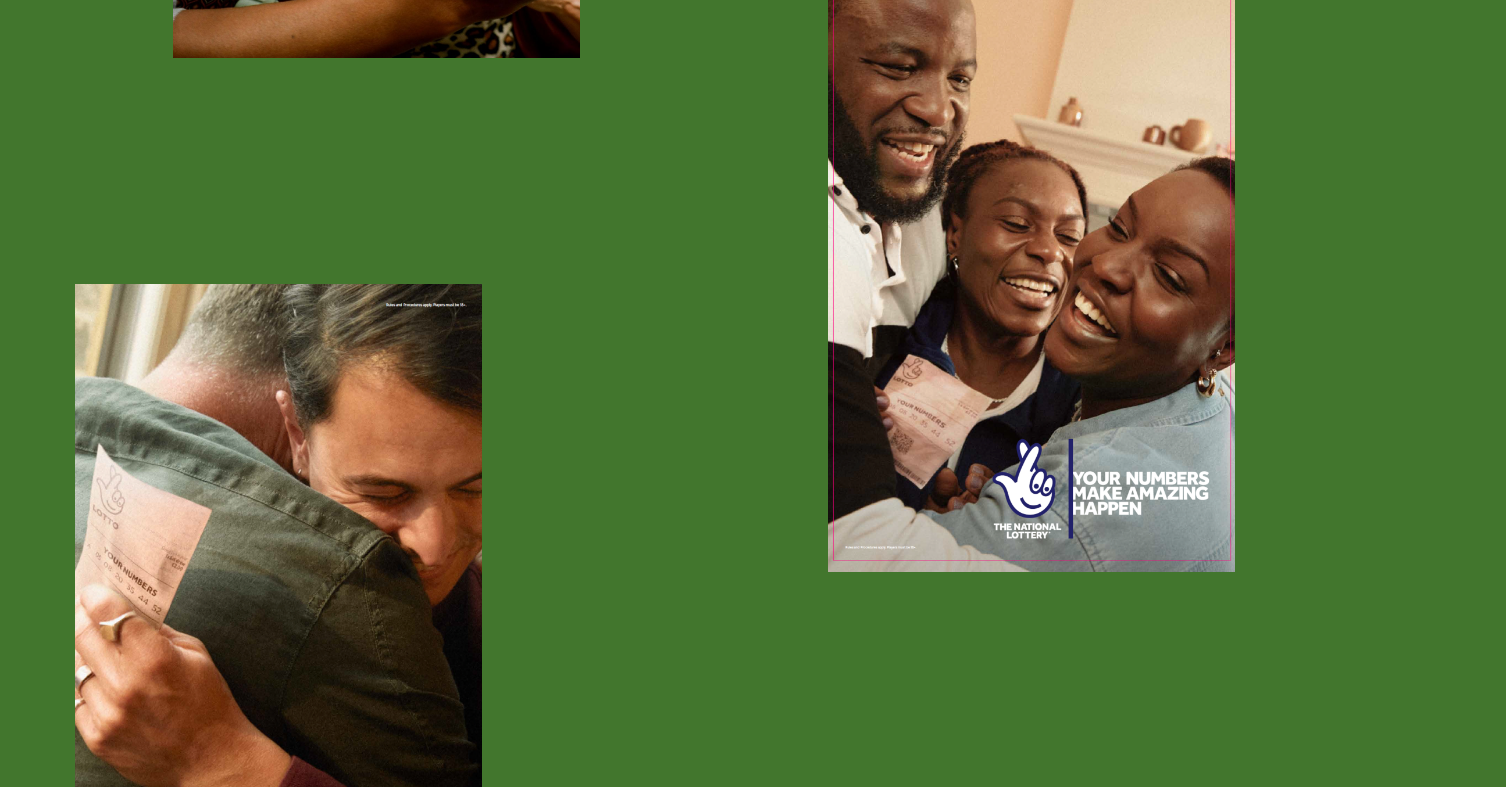scroll, scrollTop: 2148, scrollLeft: 0, axis: vertical 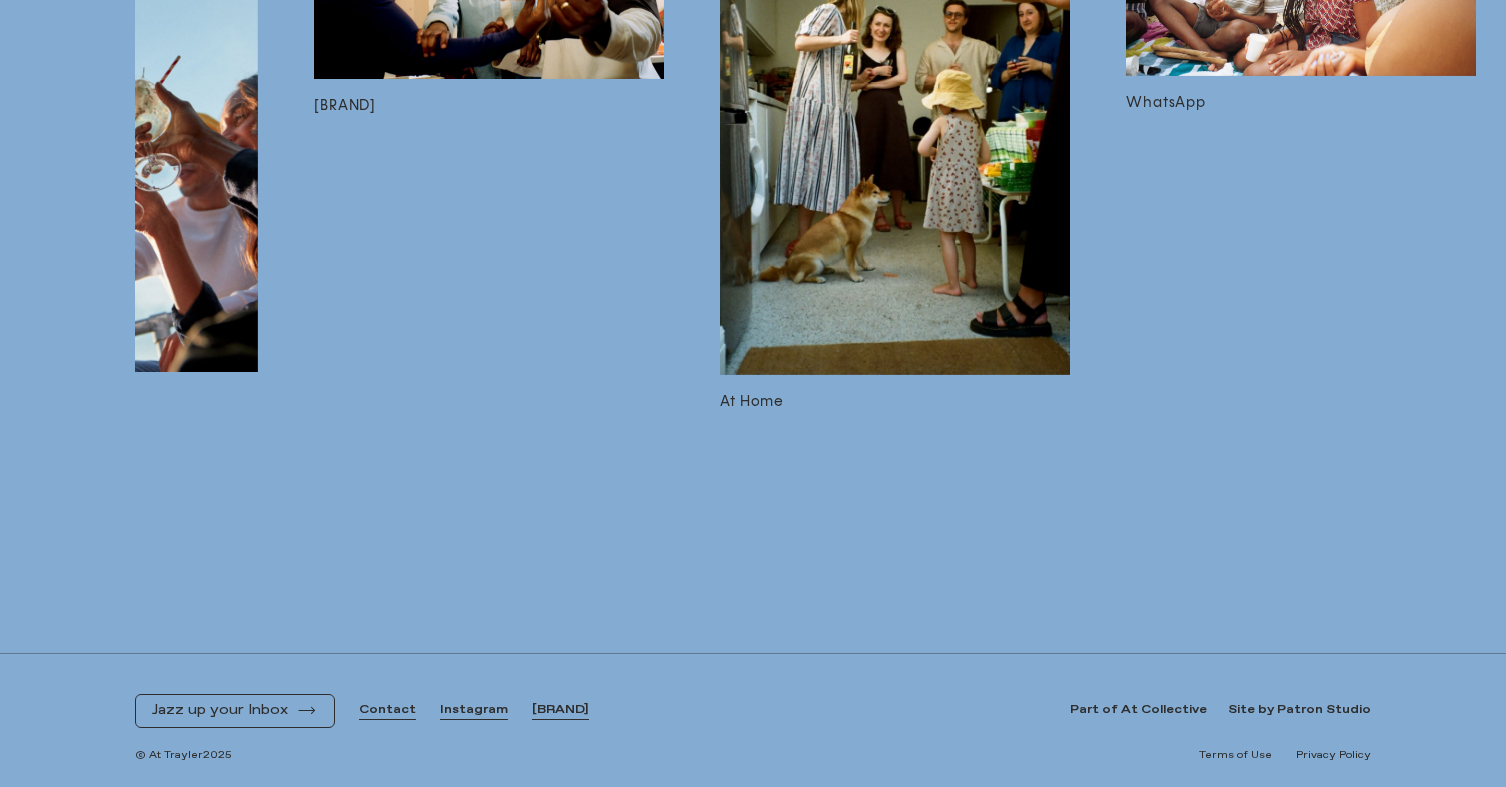 click at bounding box center [895, 111] 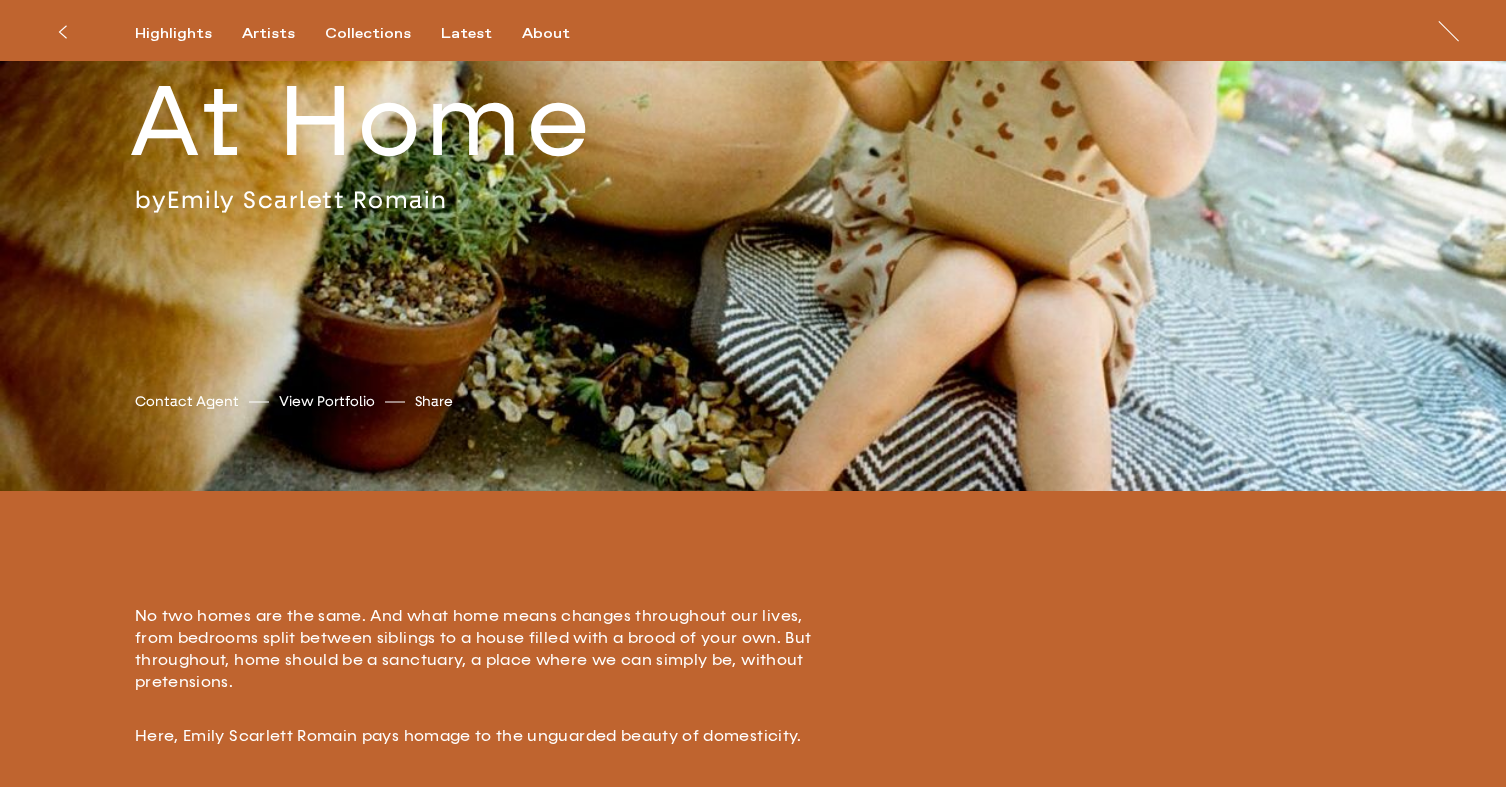 scroll, scrollTop: 0, scrollLeft: 0, axis: both 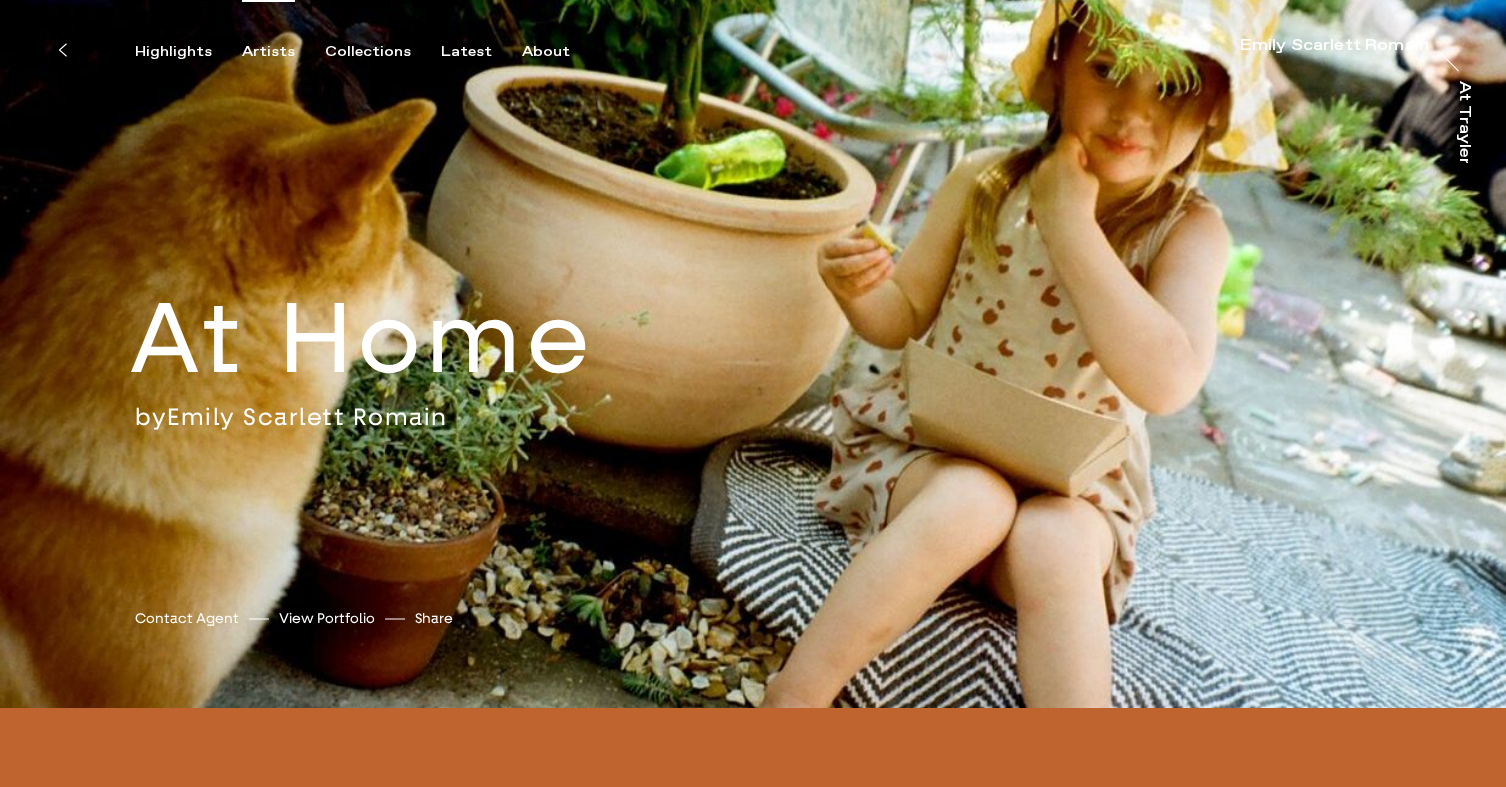 click on "Artists" at bounding box center (268, 52) 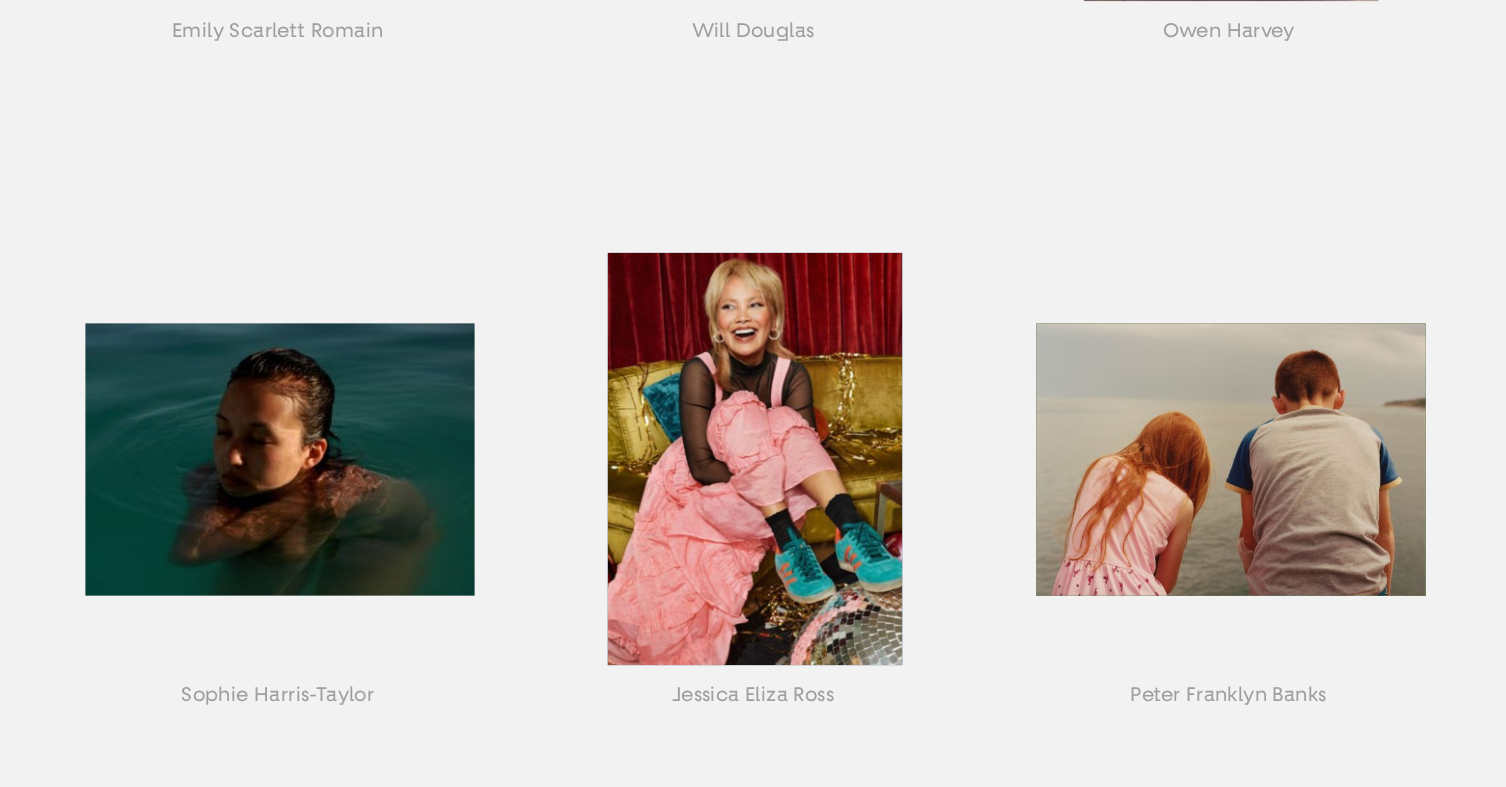 scroll, scrollTop: 885, scrollLeft: 0, axis: vertical 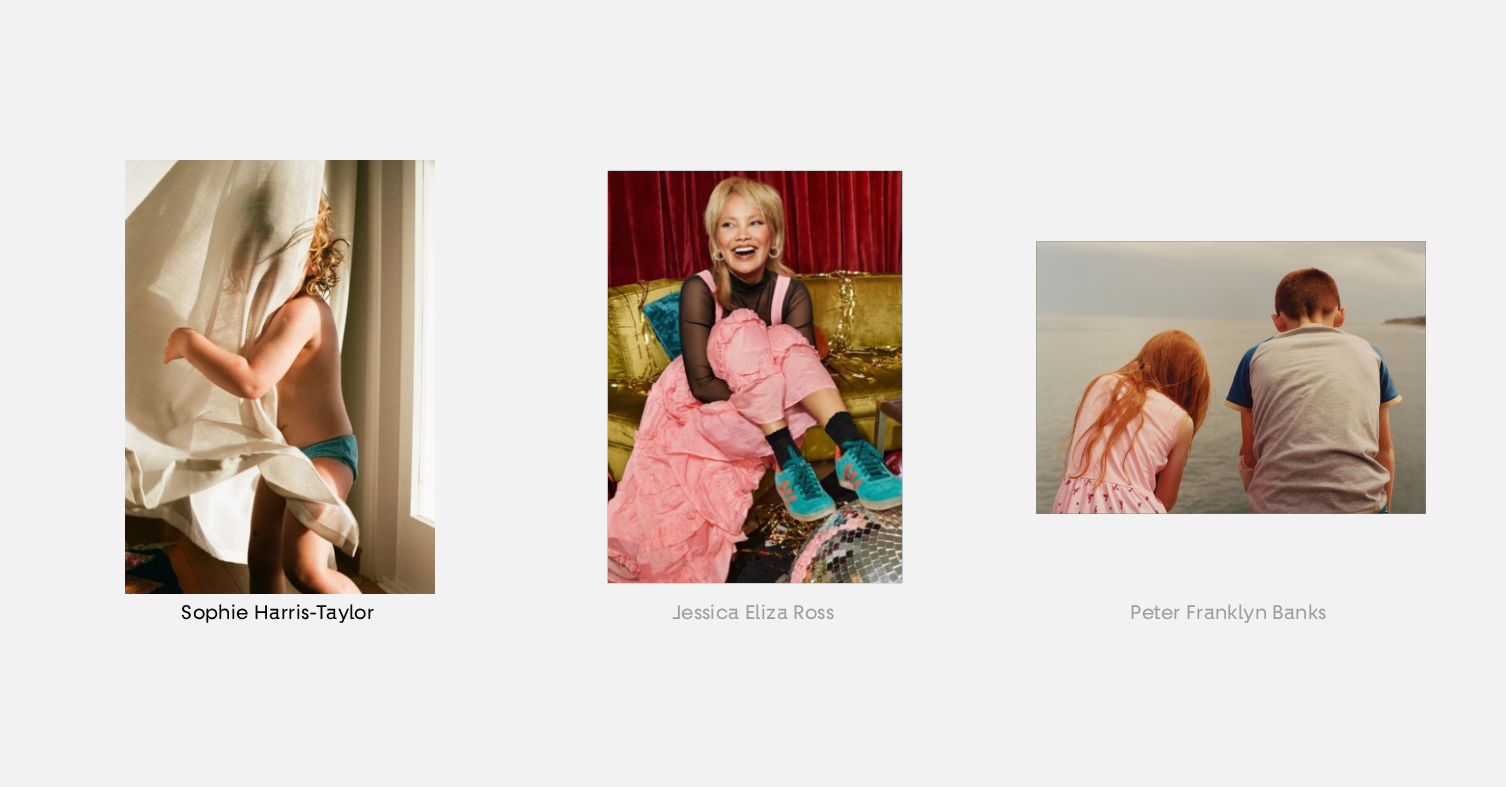 click at bounding box center [277, 402] 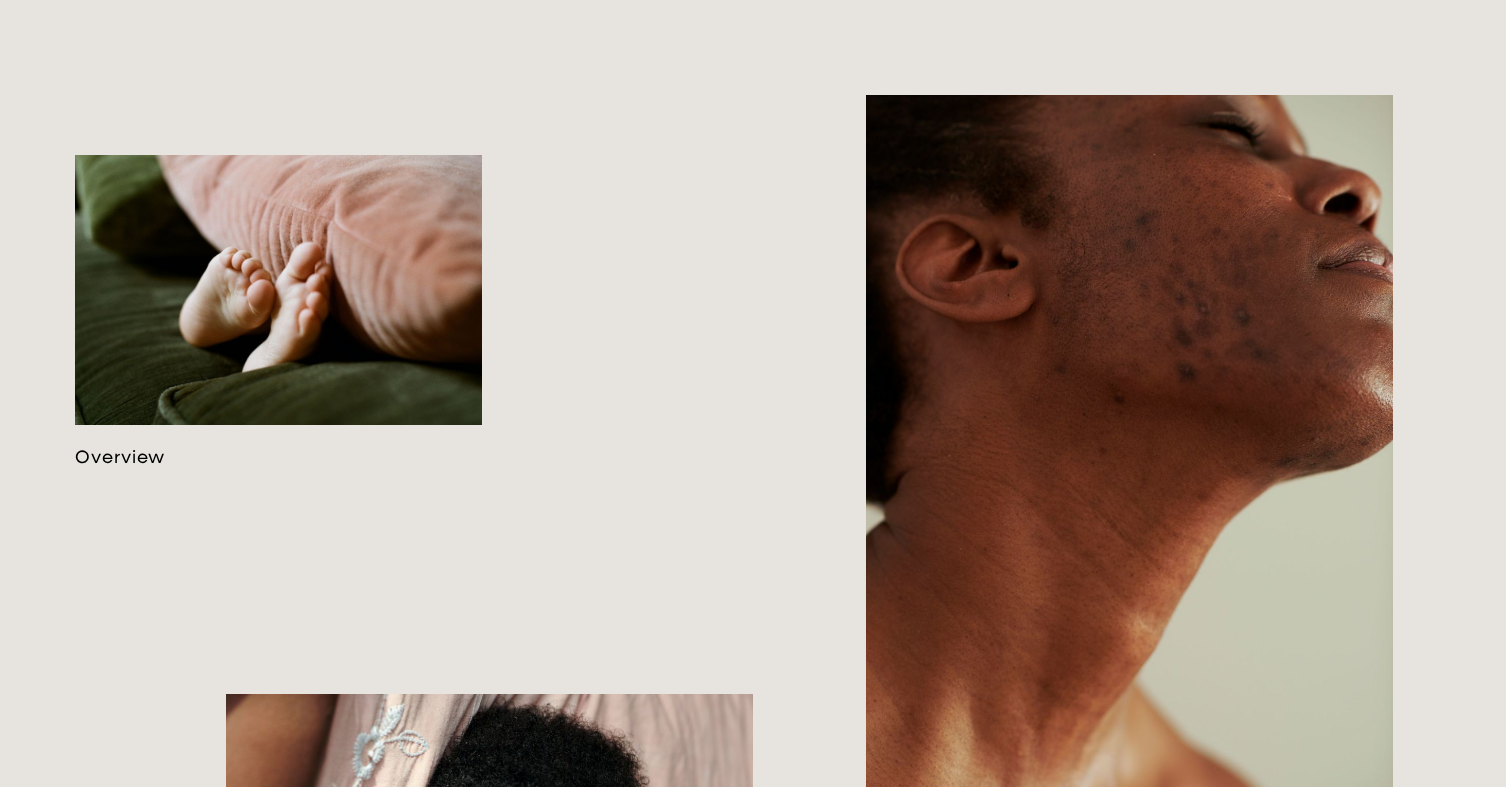 scroll, scrollTop: 1180, scrollLeft: 0, axis: vertical 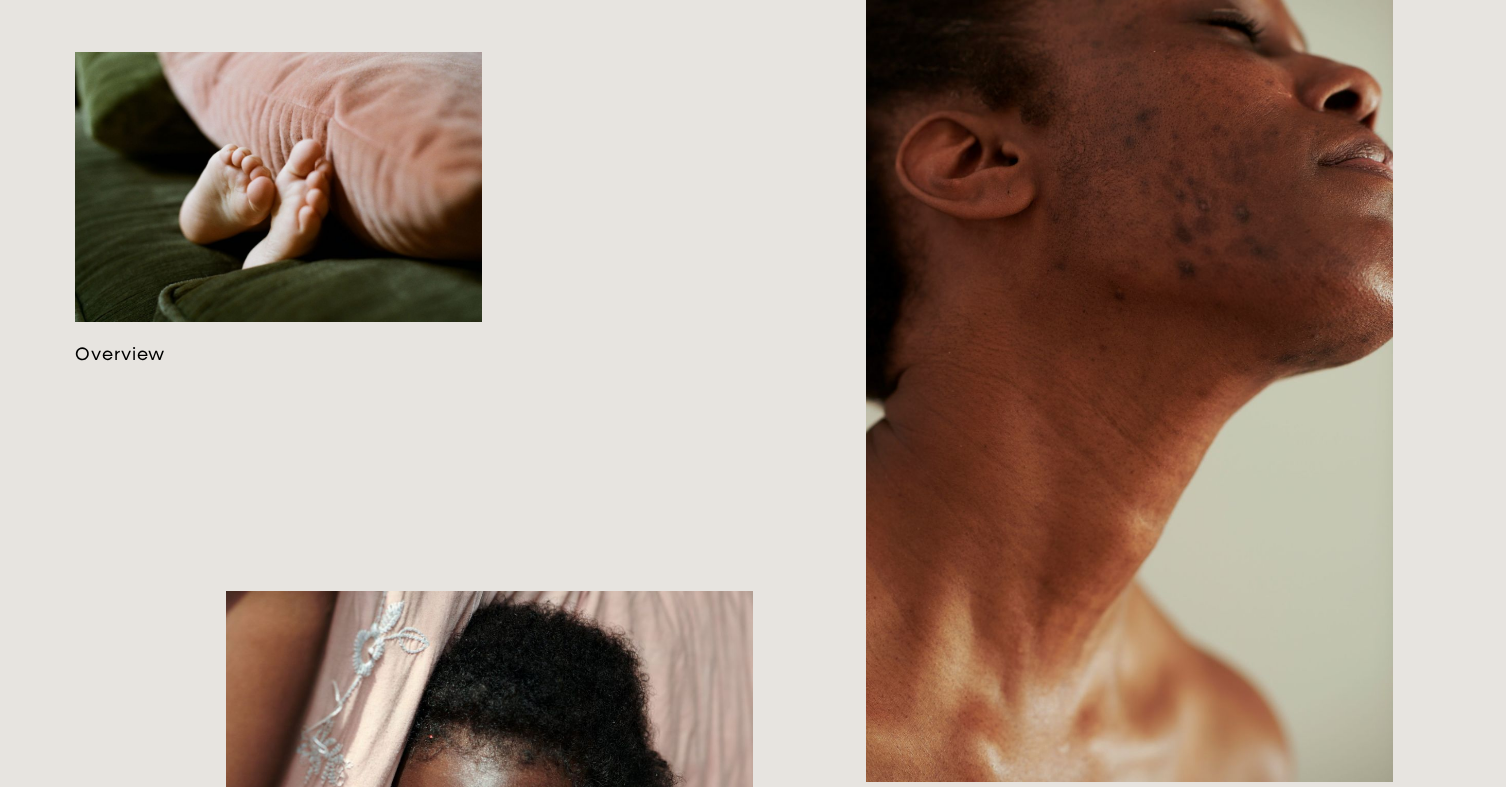 click at bounding box center [278, 208] 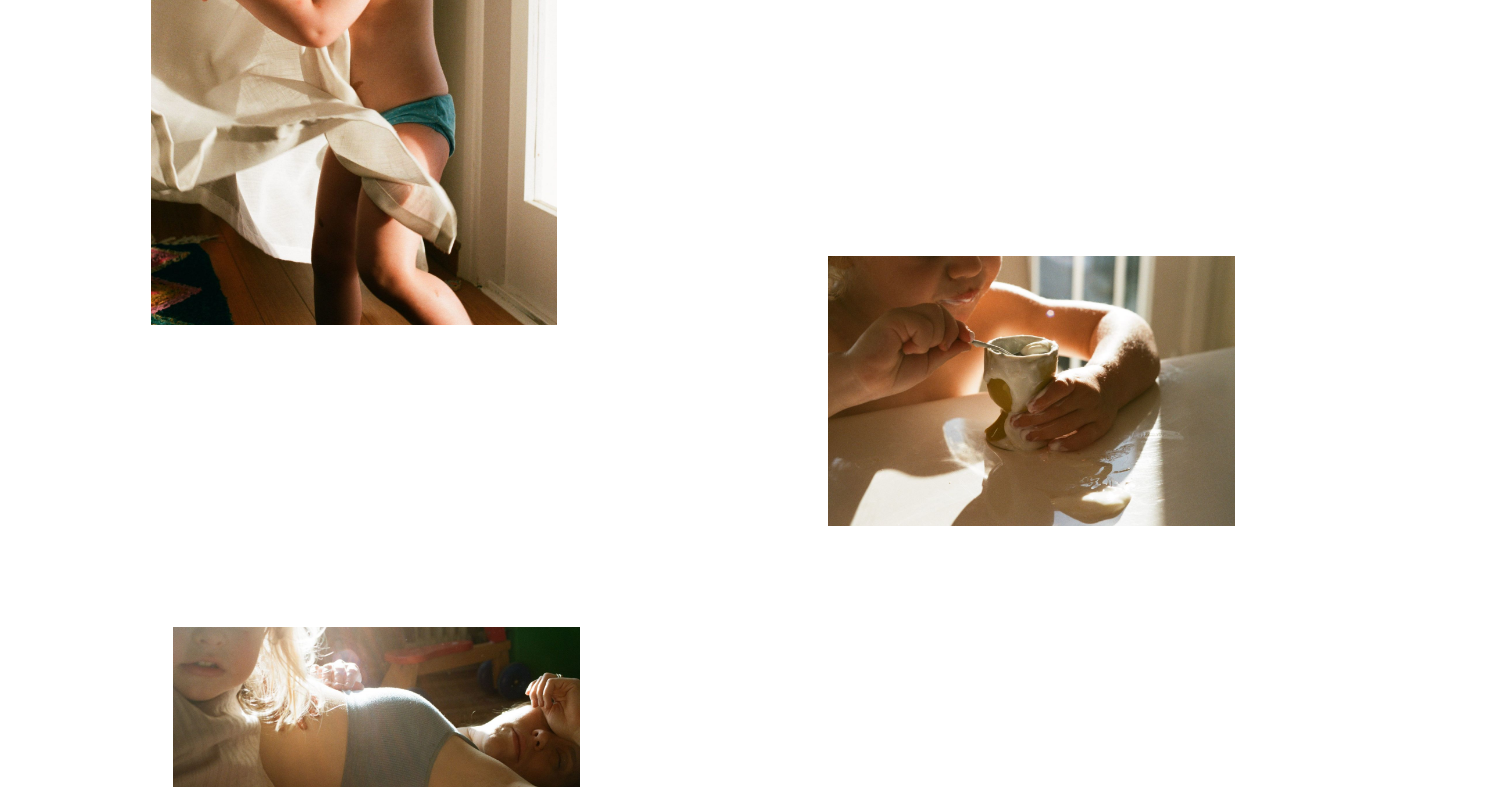 scroll, scrollTop: 15898, scrollLeft: 0, axis: vertical 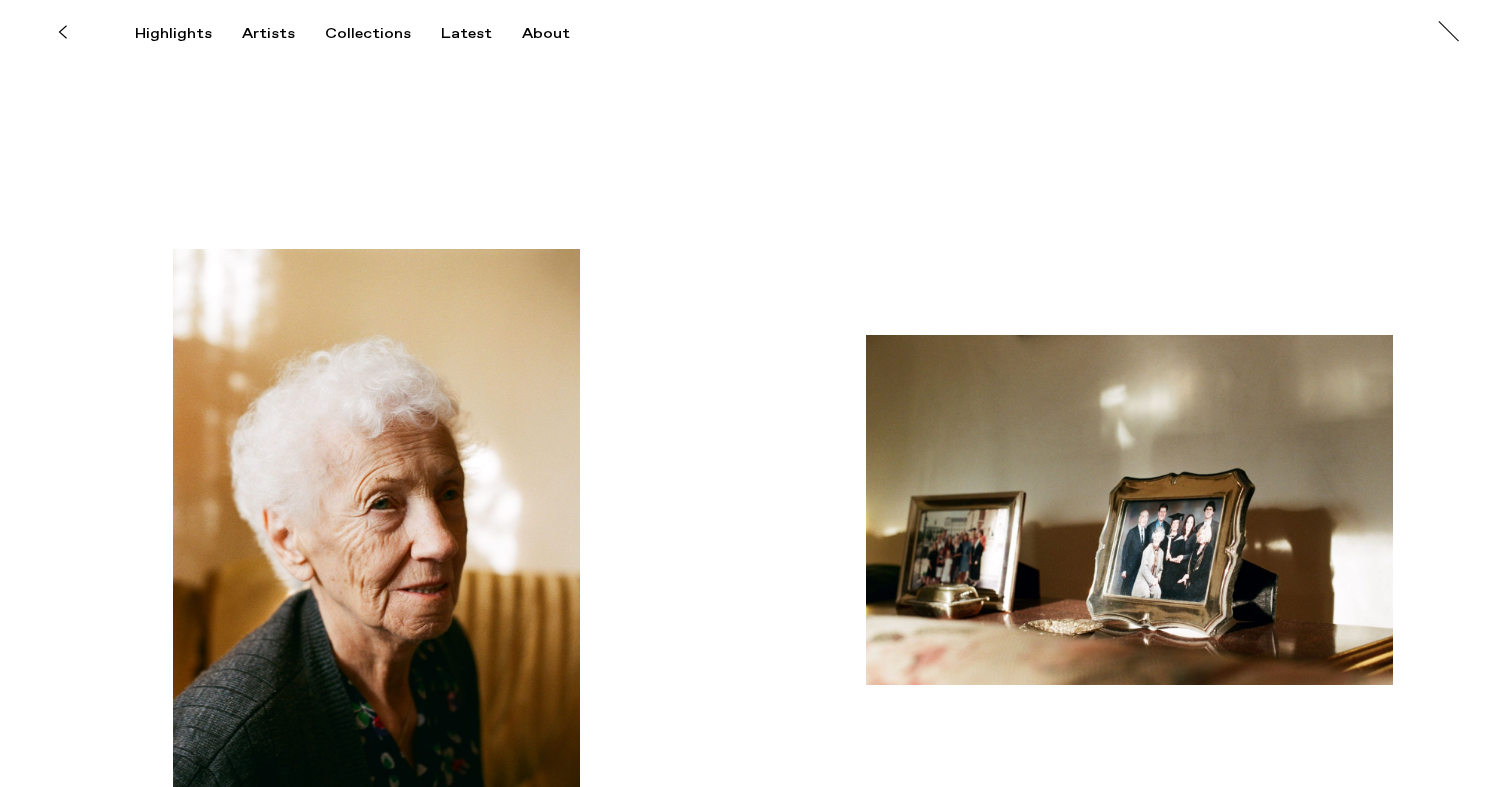 click at bounding box center (62, 32) 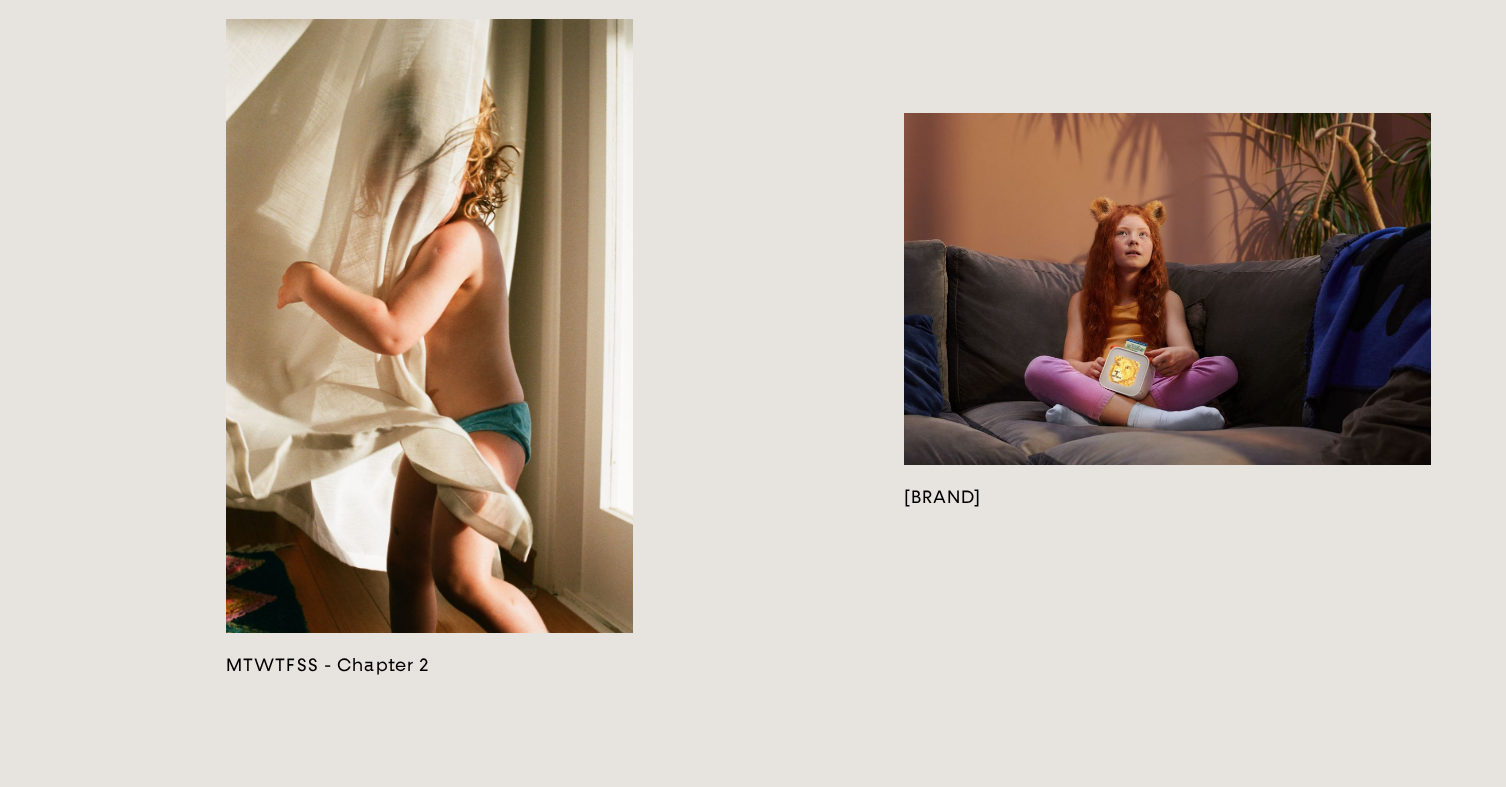 scroll, scrollTop: 3697, scrollLeft: 0, axis: vertical 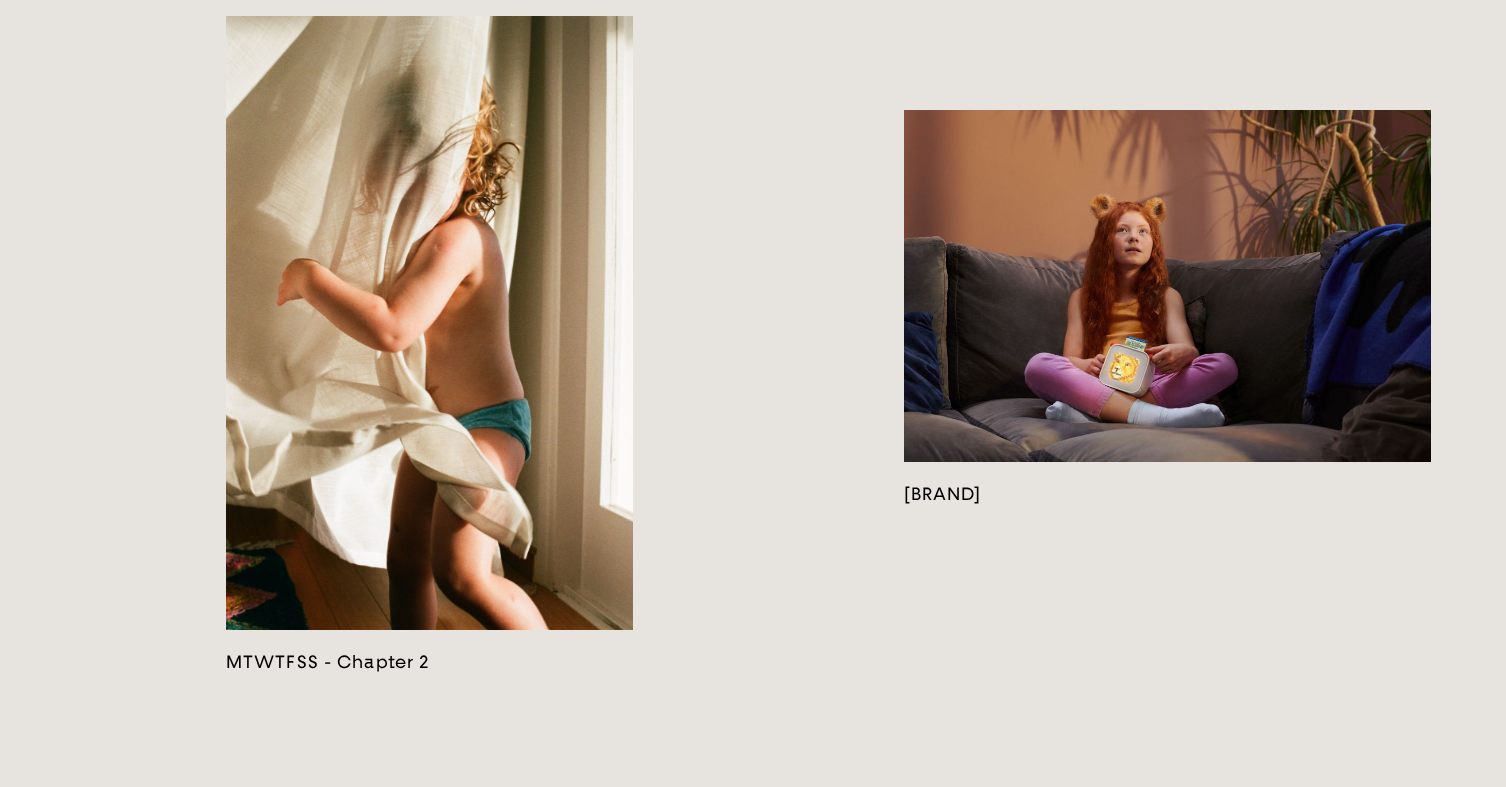 click at bounding box center (1167, 307) 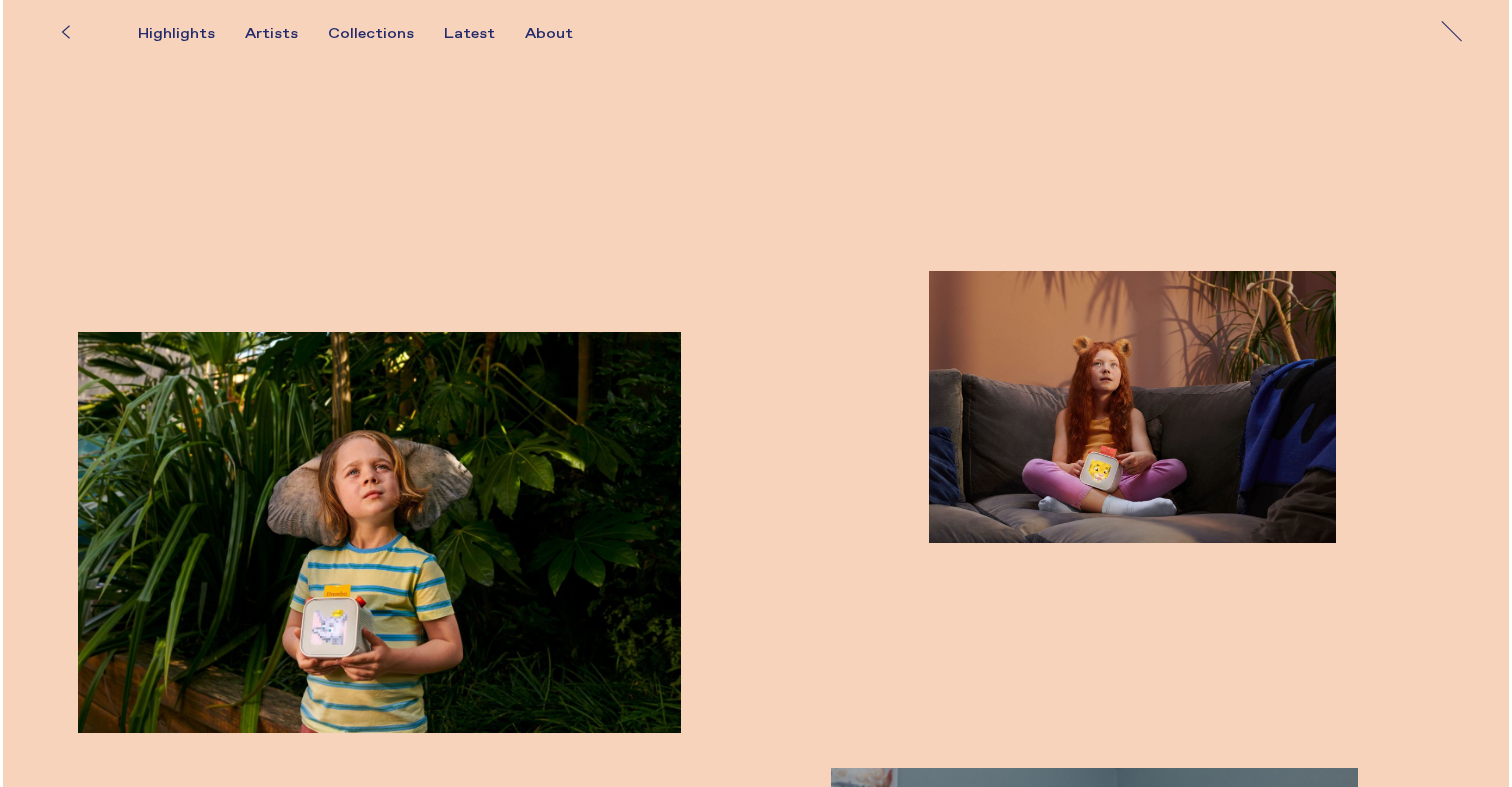 scroll, scrollTop: 1187, scrollLeft: 0, axis: vertical 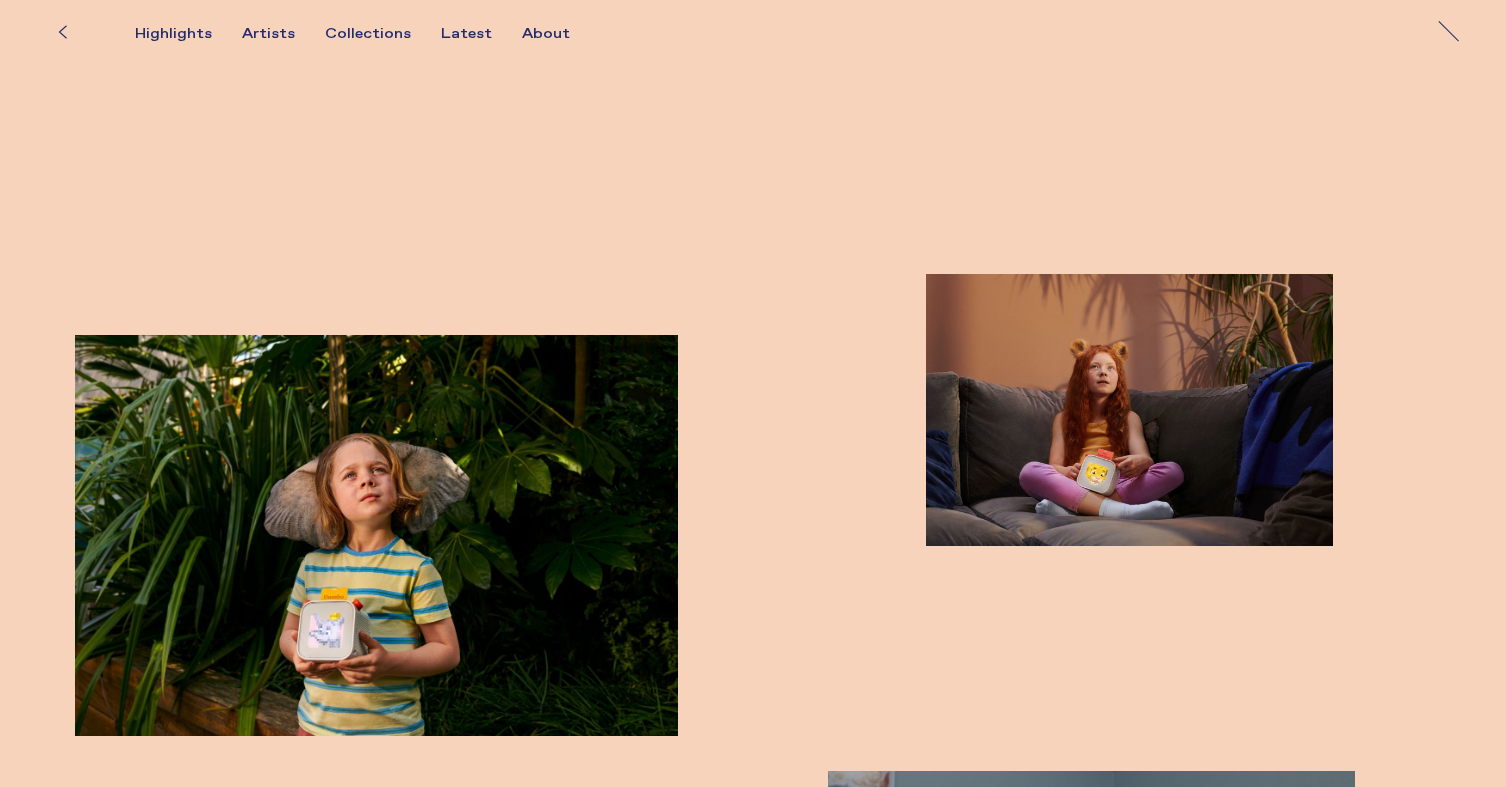 click at bounding box center (1129, 409) 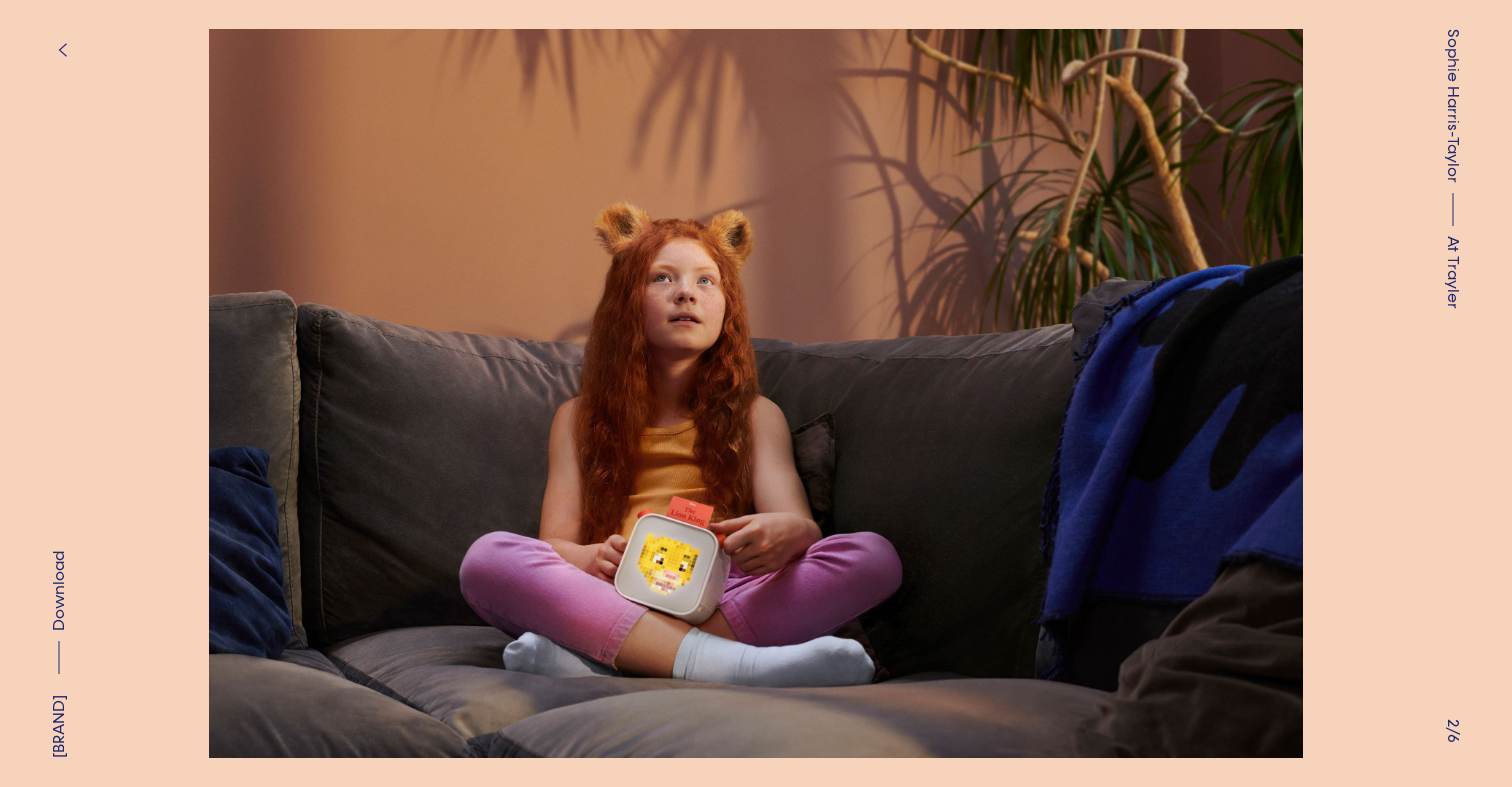 click at bounding box center (62, 50) 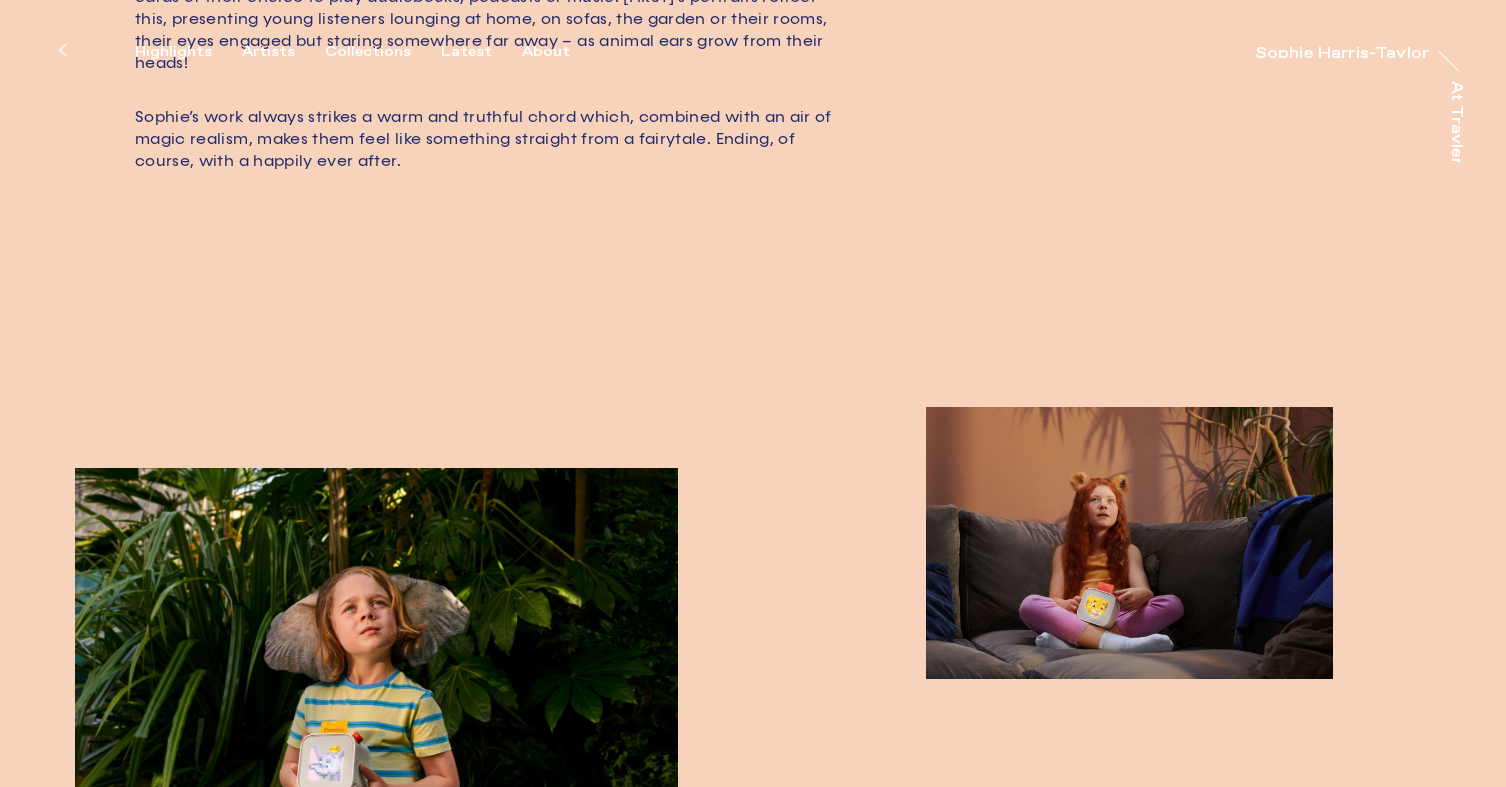 scroll, scrollTop: 1200, scrollLeft: 0, axis: vertical 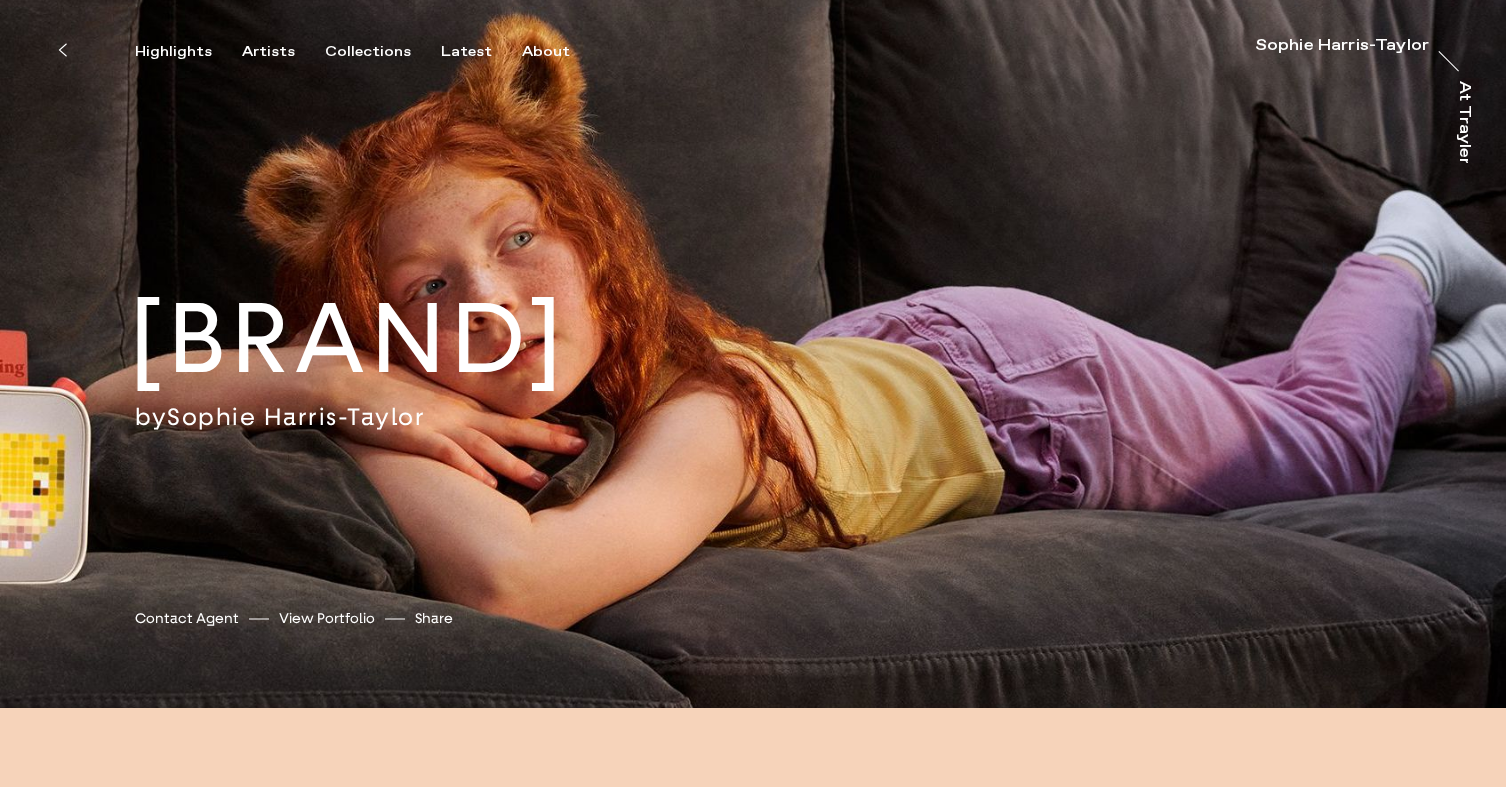 click 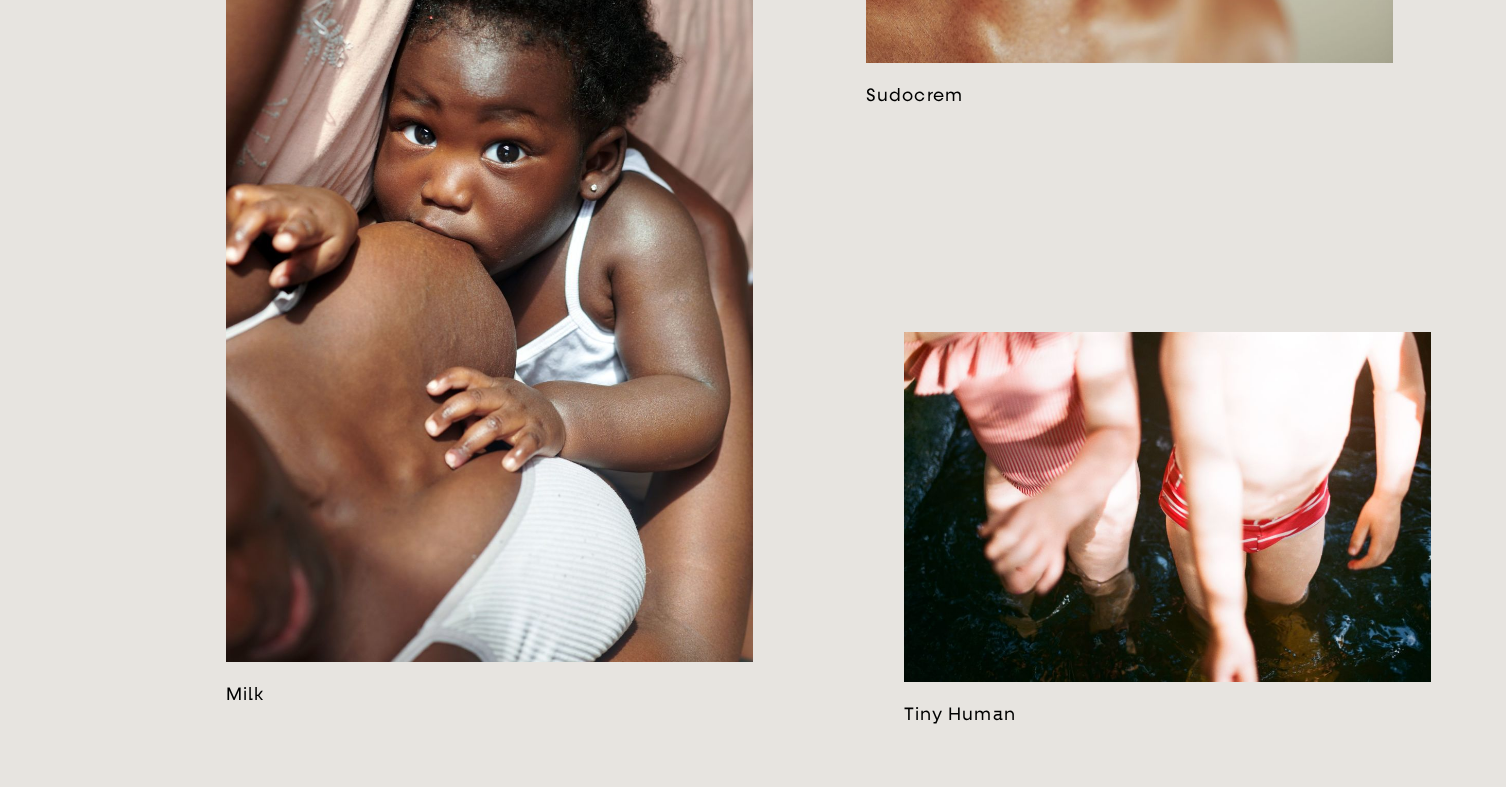 scroll, scrollTop: 1900, scrollLeft: 0, axis: vertical 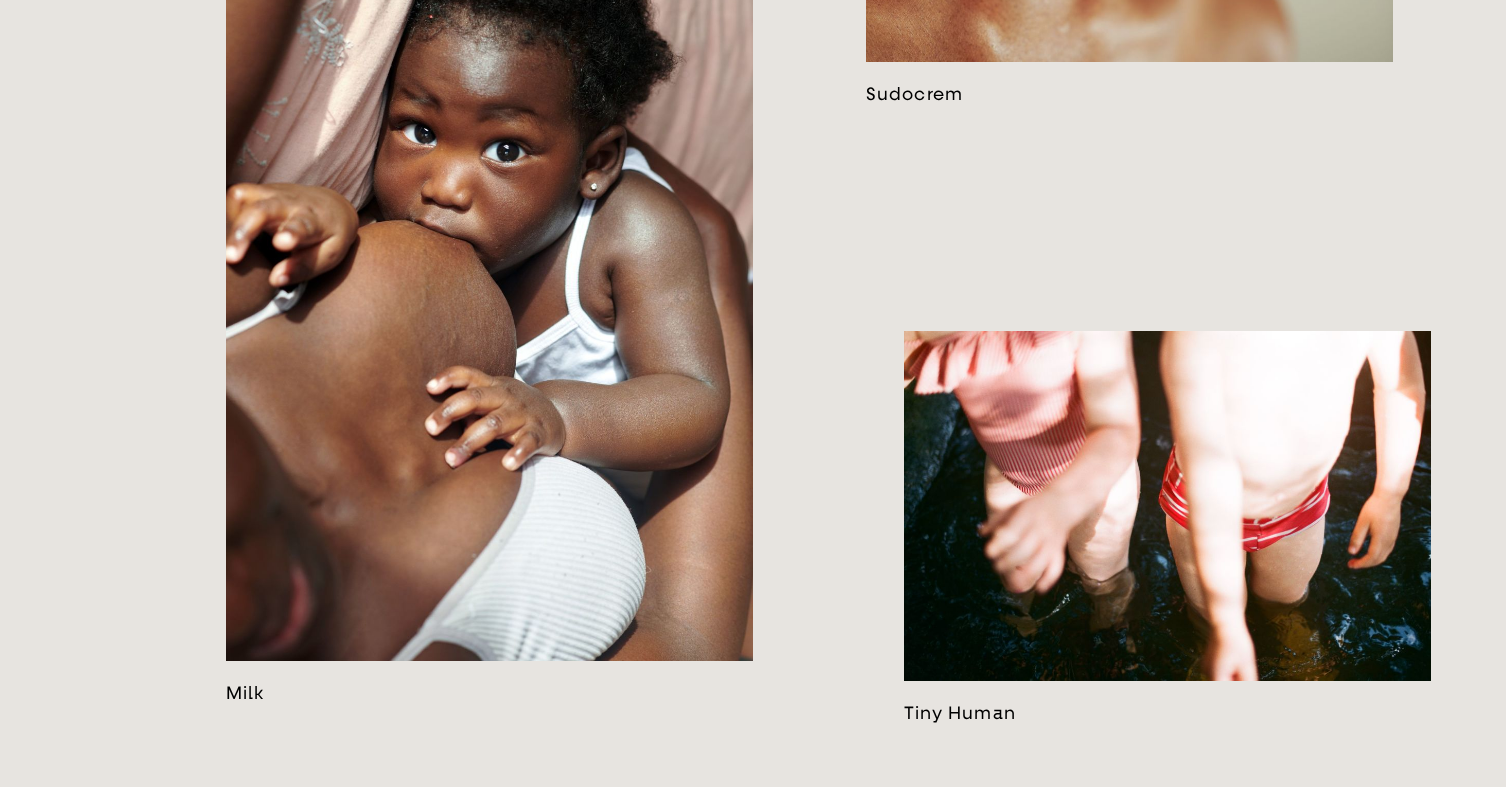 click at bounding box center [1129, -311] 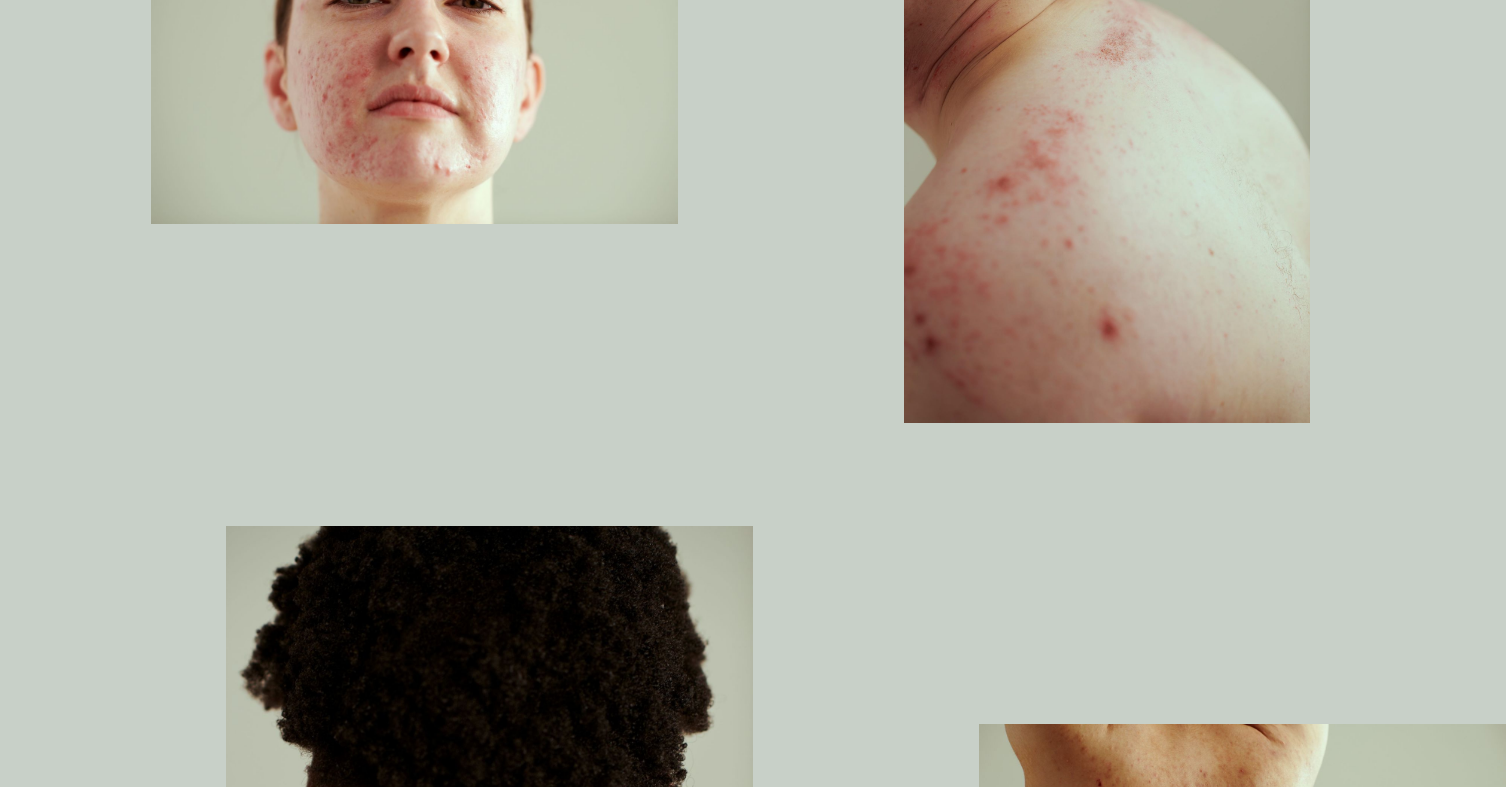 scroll, scrollTop: 3223, scrollLeft: 0, axis: vertical 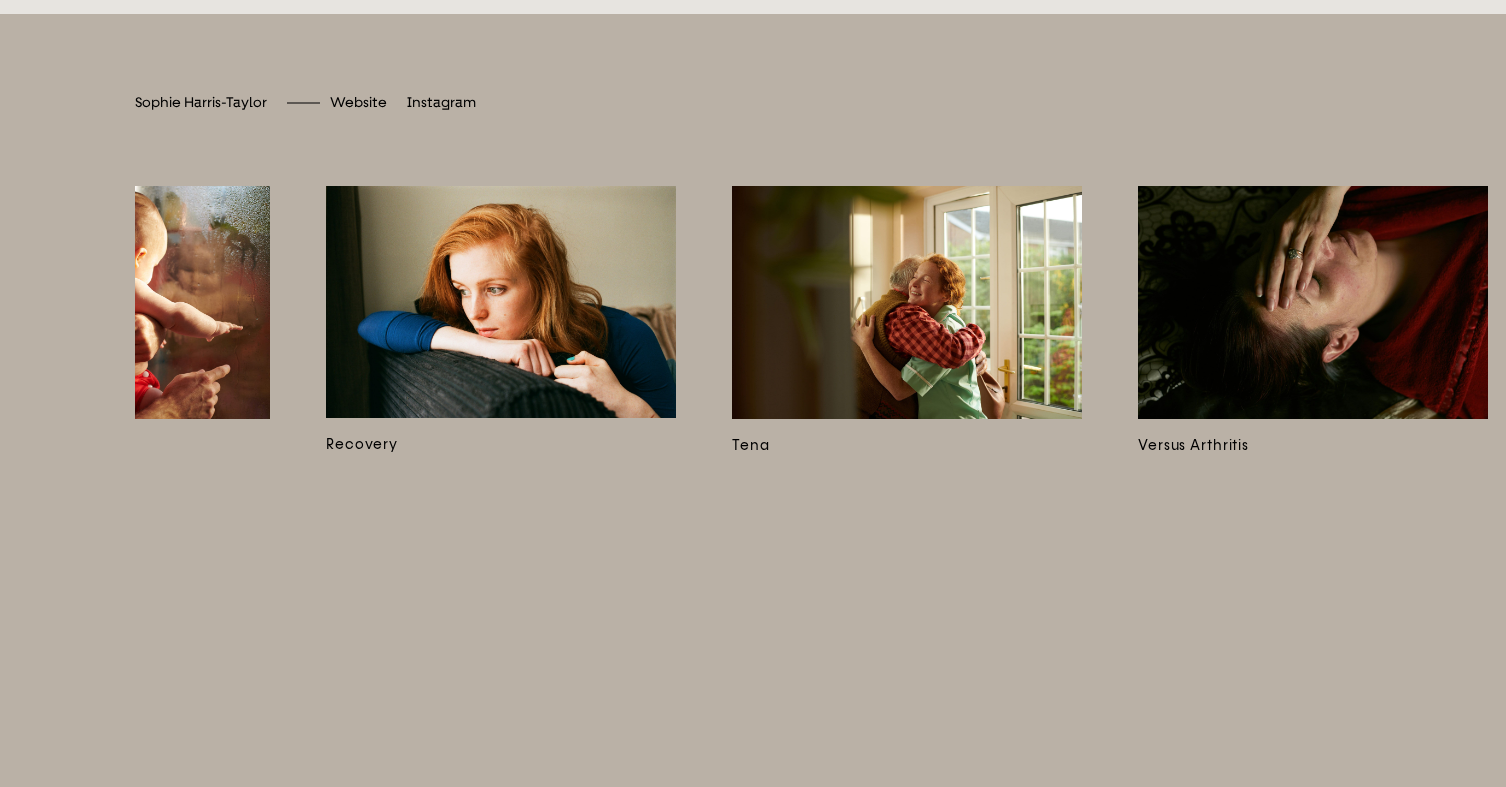 click at bounding box center (907, 302) 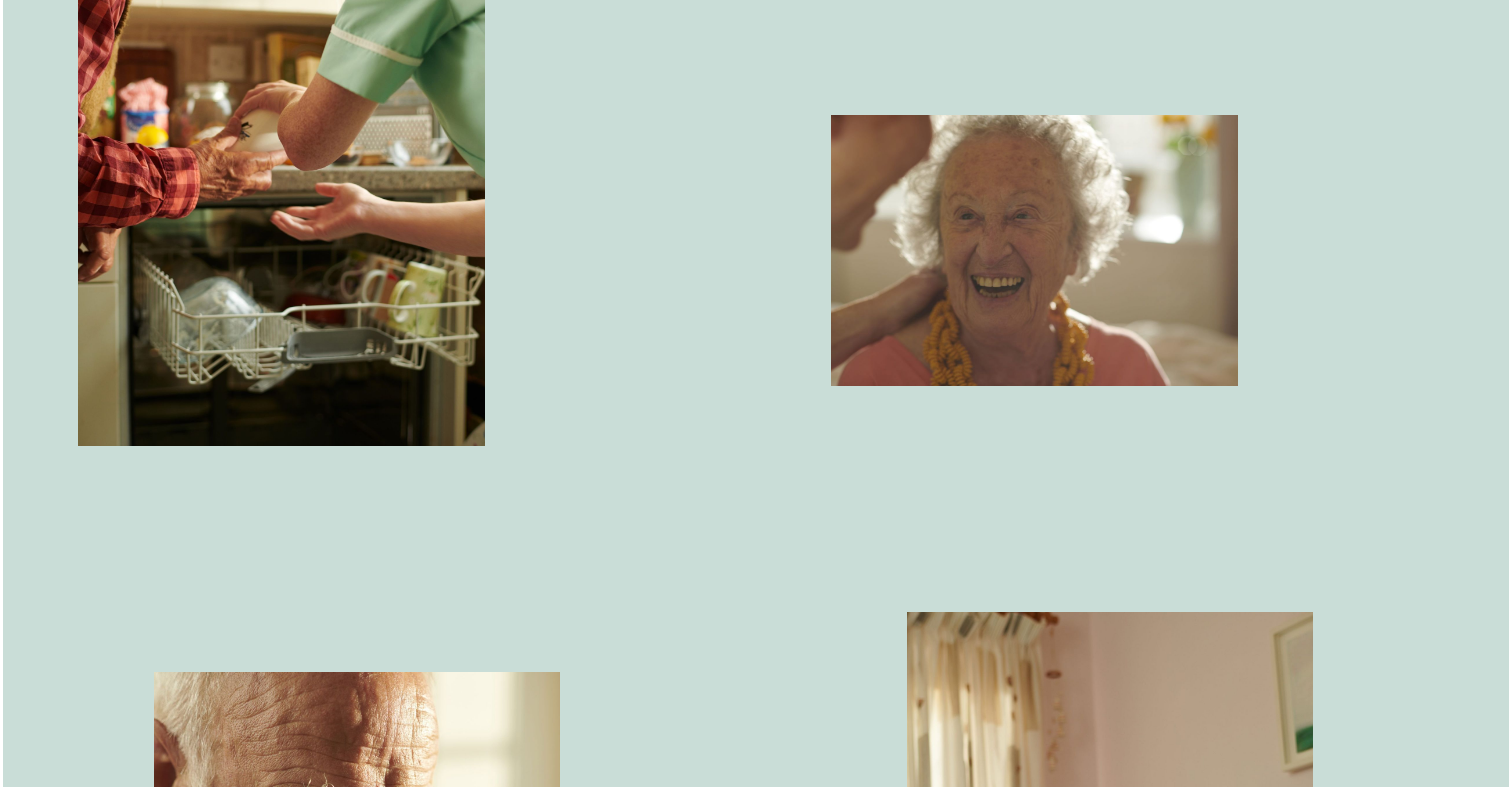 scroll, scrollTop: 1760, scrollLeft: 0, axis: vertical 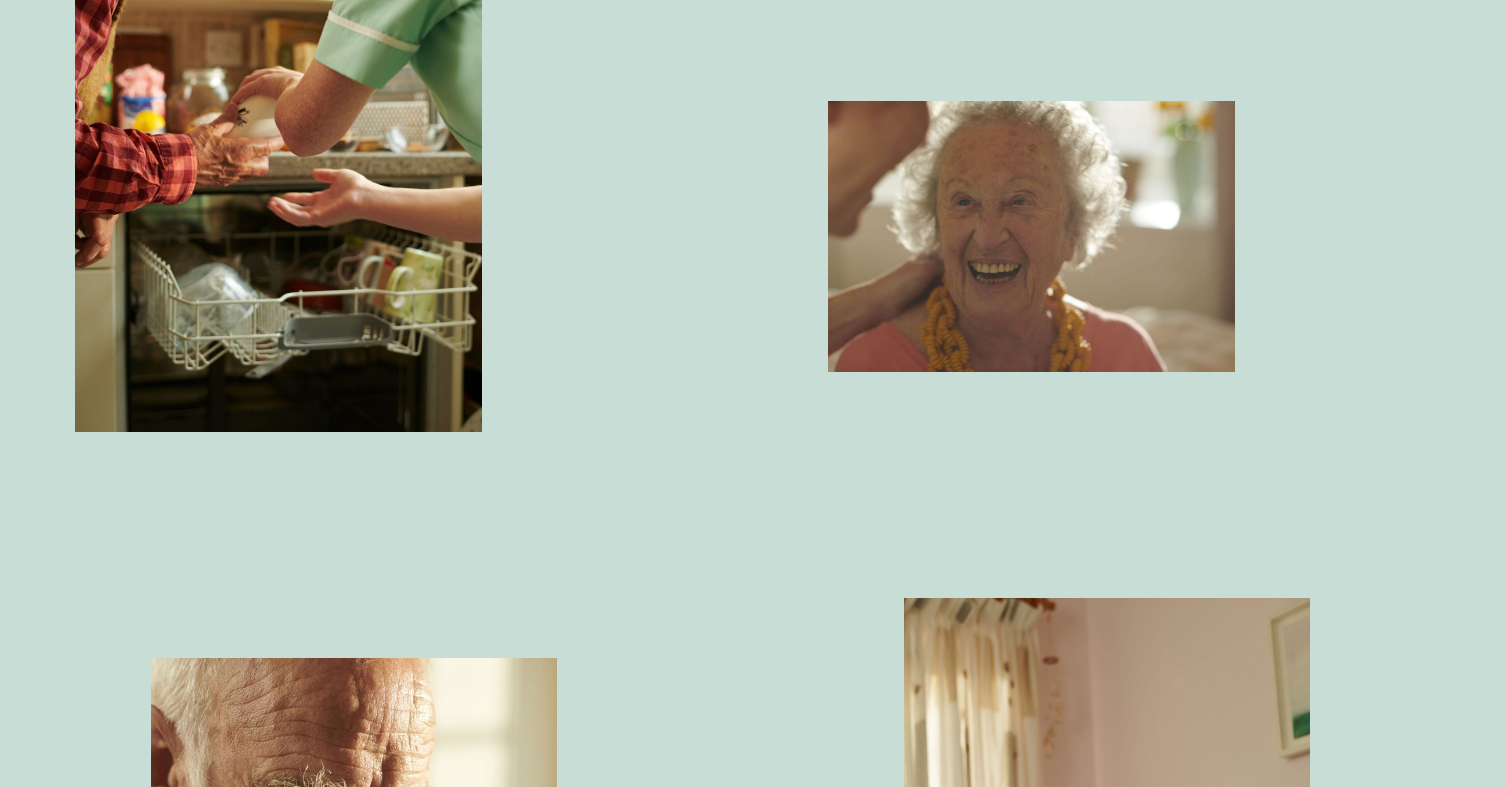 click at bounding box center [278, 128] 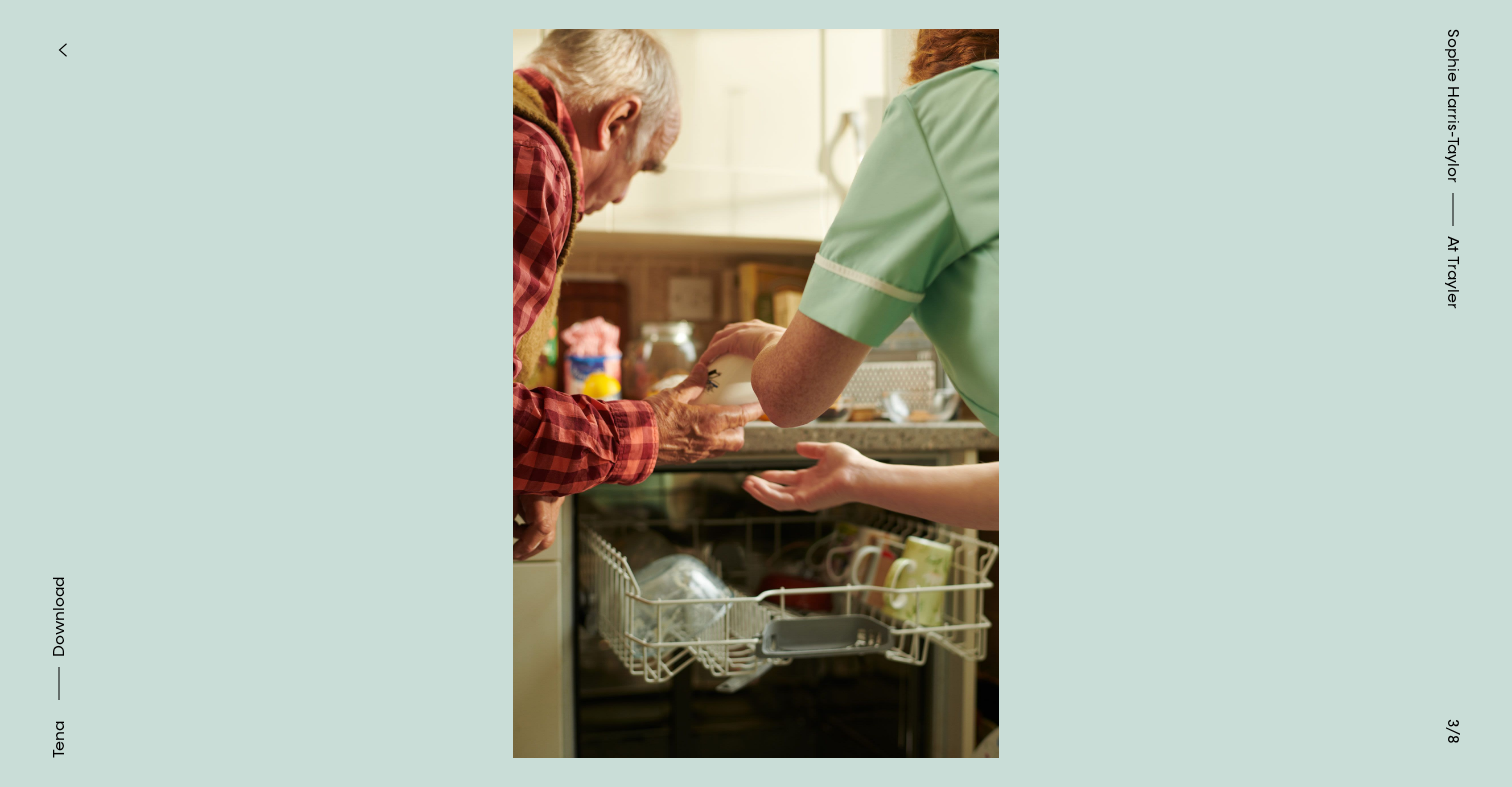 click at bounding box center [62, 50] 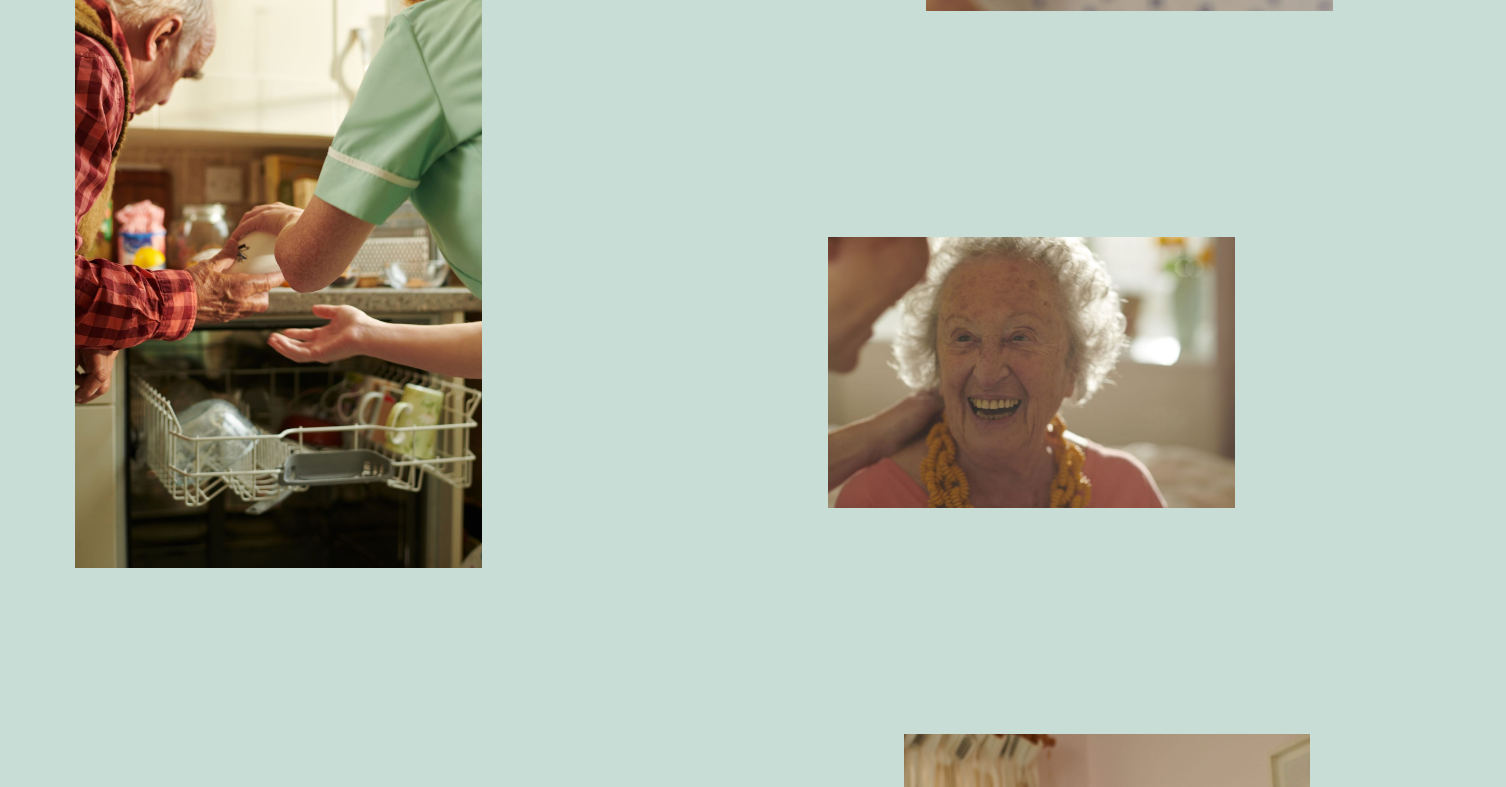 scroll, scrollTop: 1670, scrollLeft: 0, axis: vertical 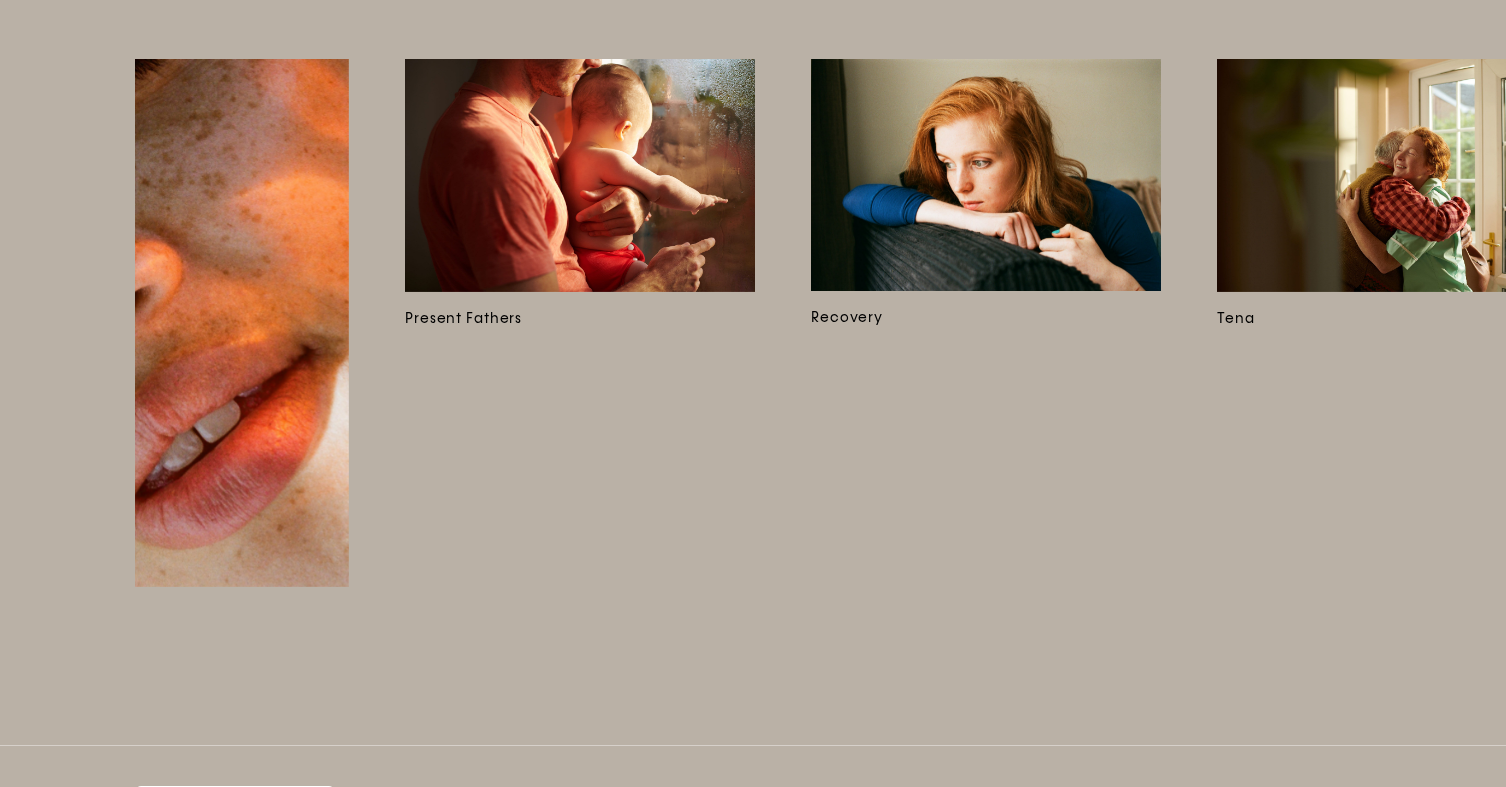 click at bounding box center (580, 175) 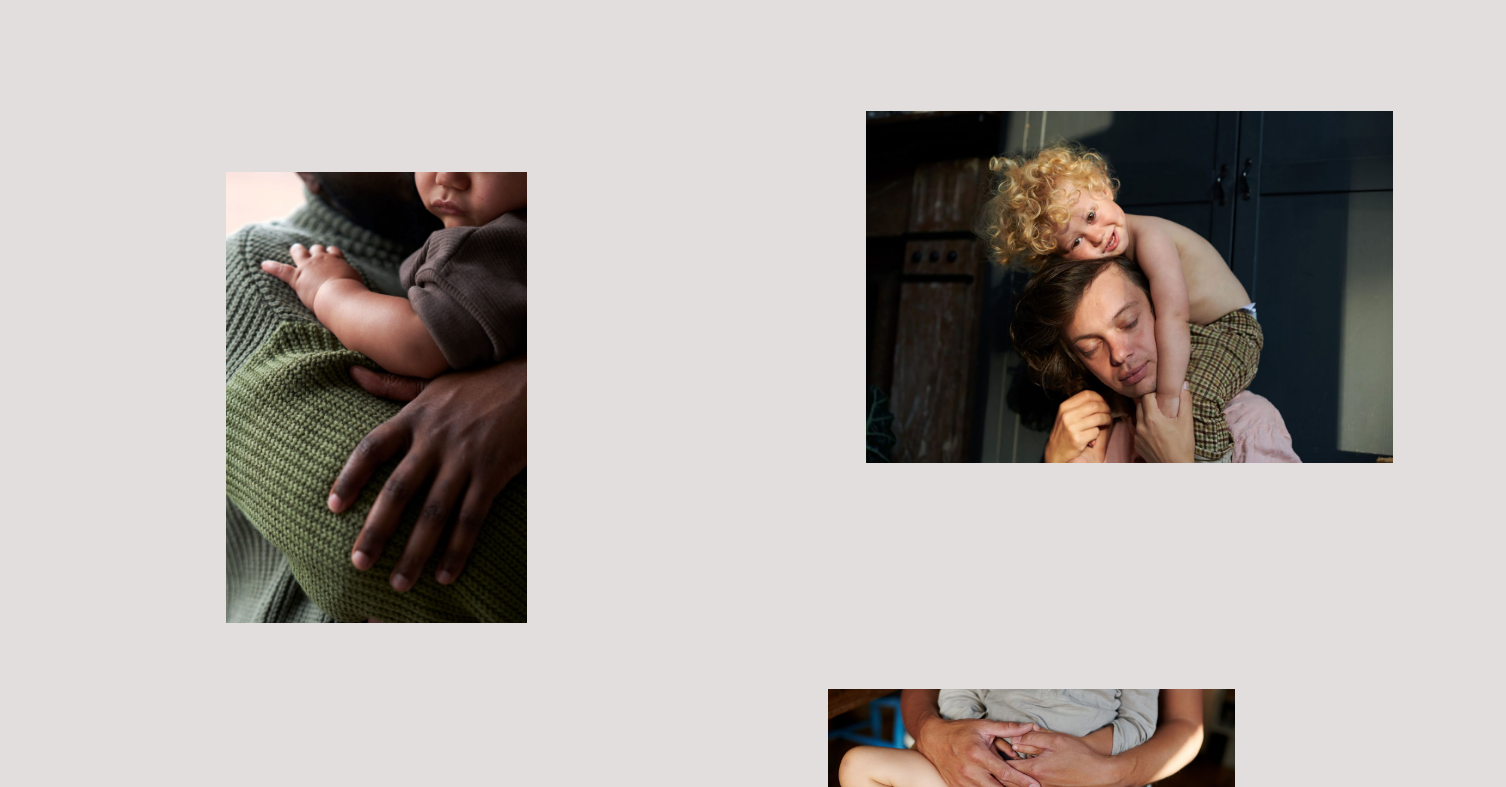 scroll, scrollTop: 1022, scrollLeft: 0, axis: vertical 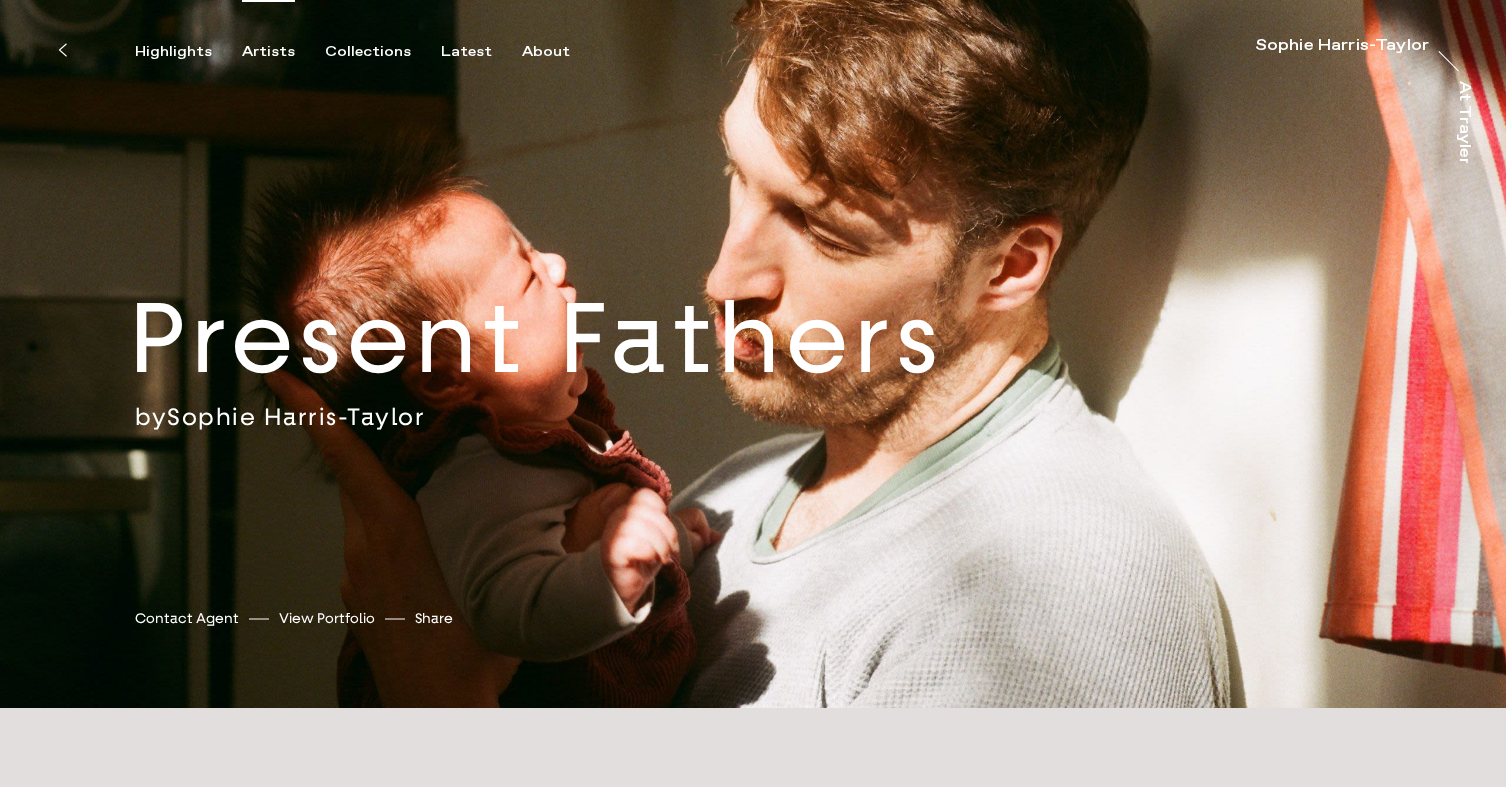 click on "Artists" at bounding box center [268, 52] 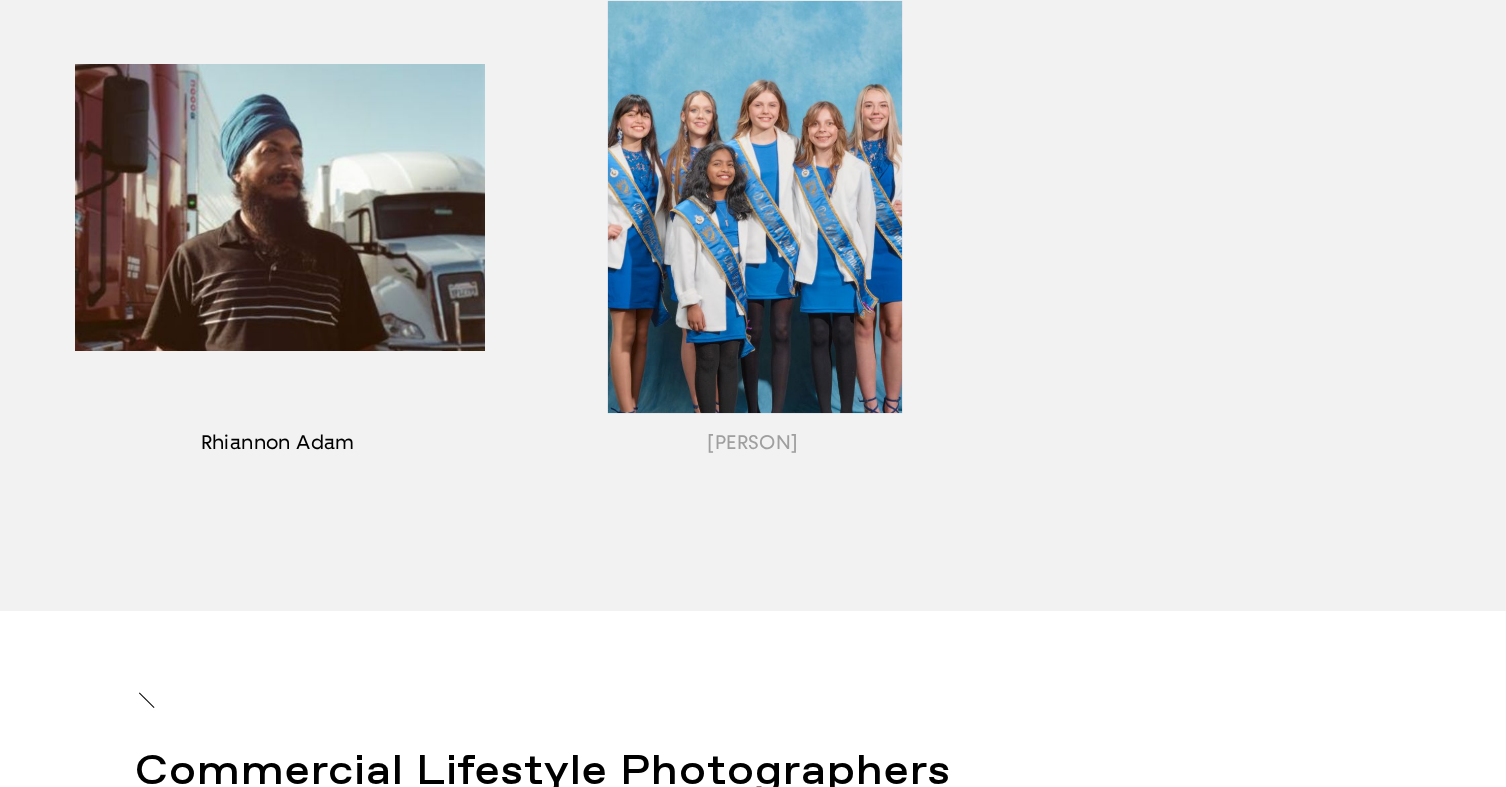 scroll, scrollTop: 2309, scrollLeft: 0, axis: vertical 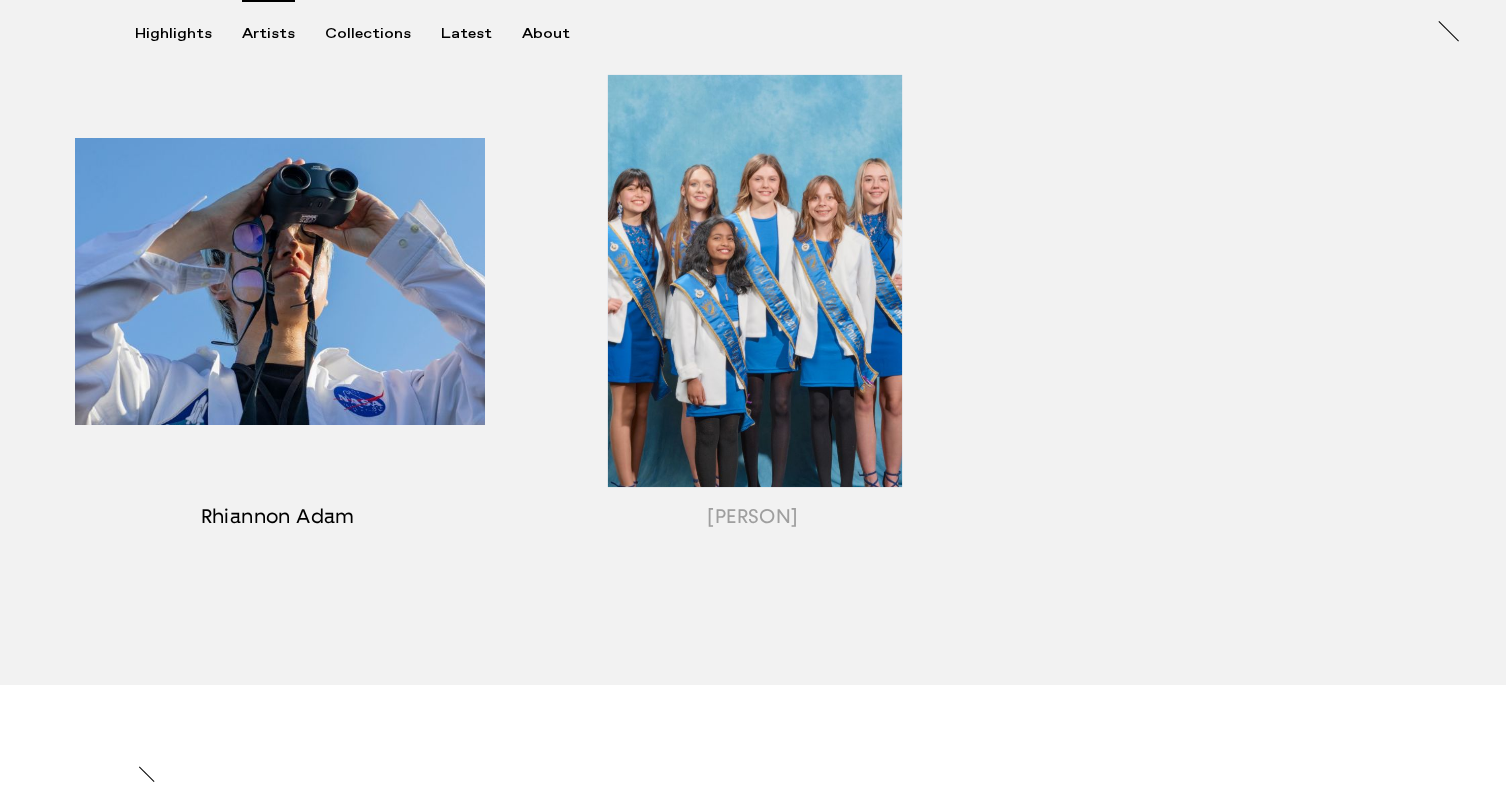 click at bounding box center (277, 306) 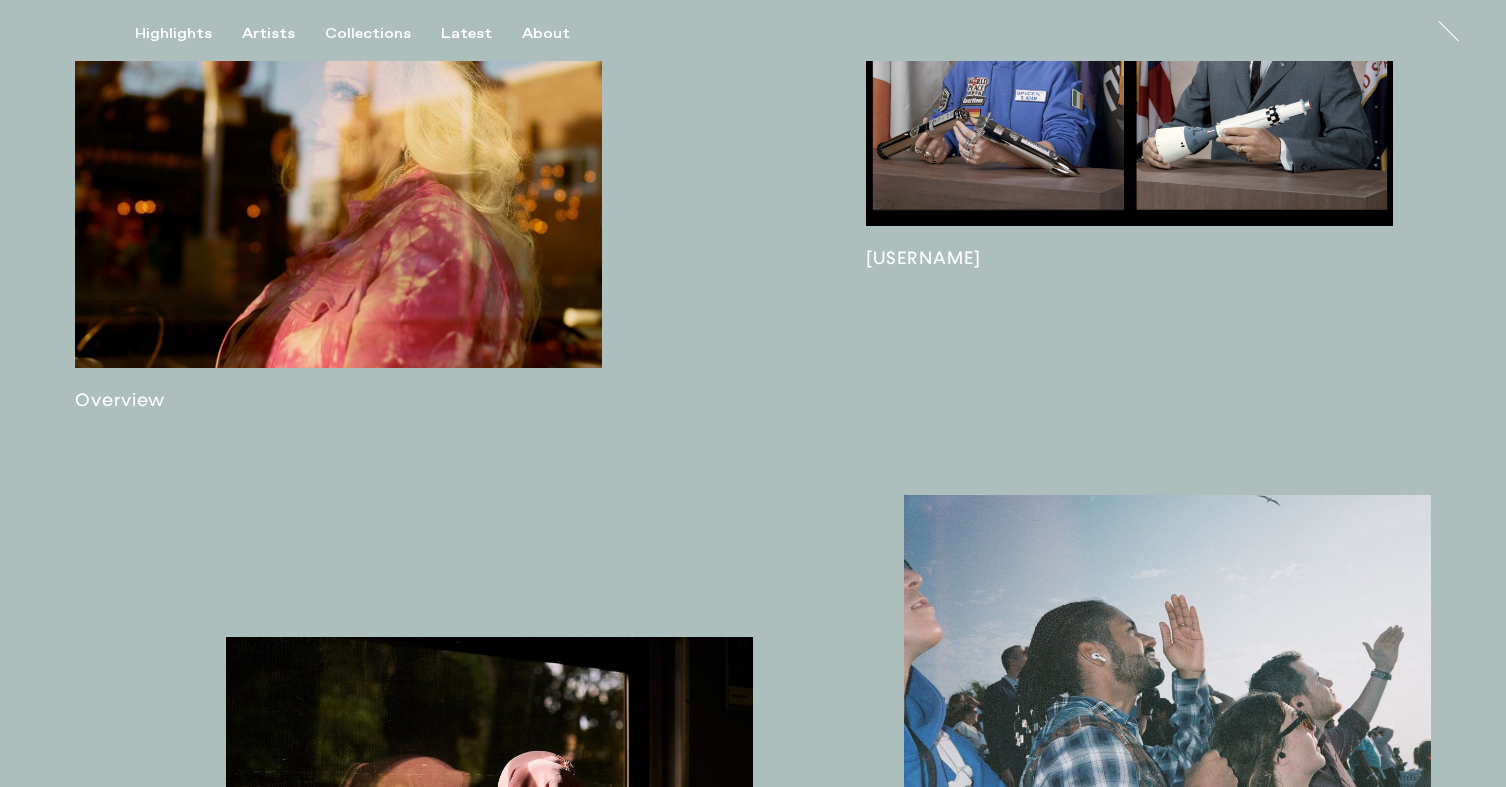 scroll, scrollTop: 1271, scrollLeft: 0, axis: vertical 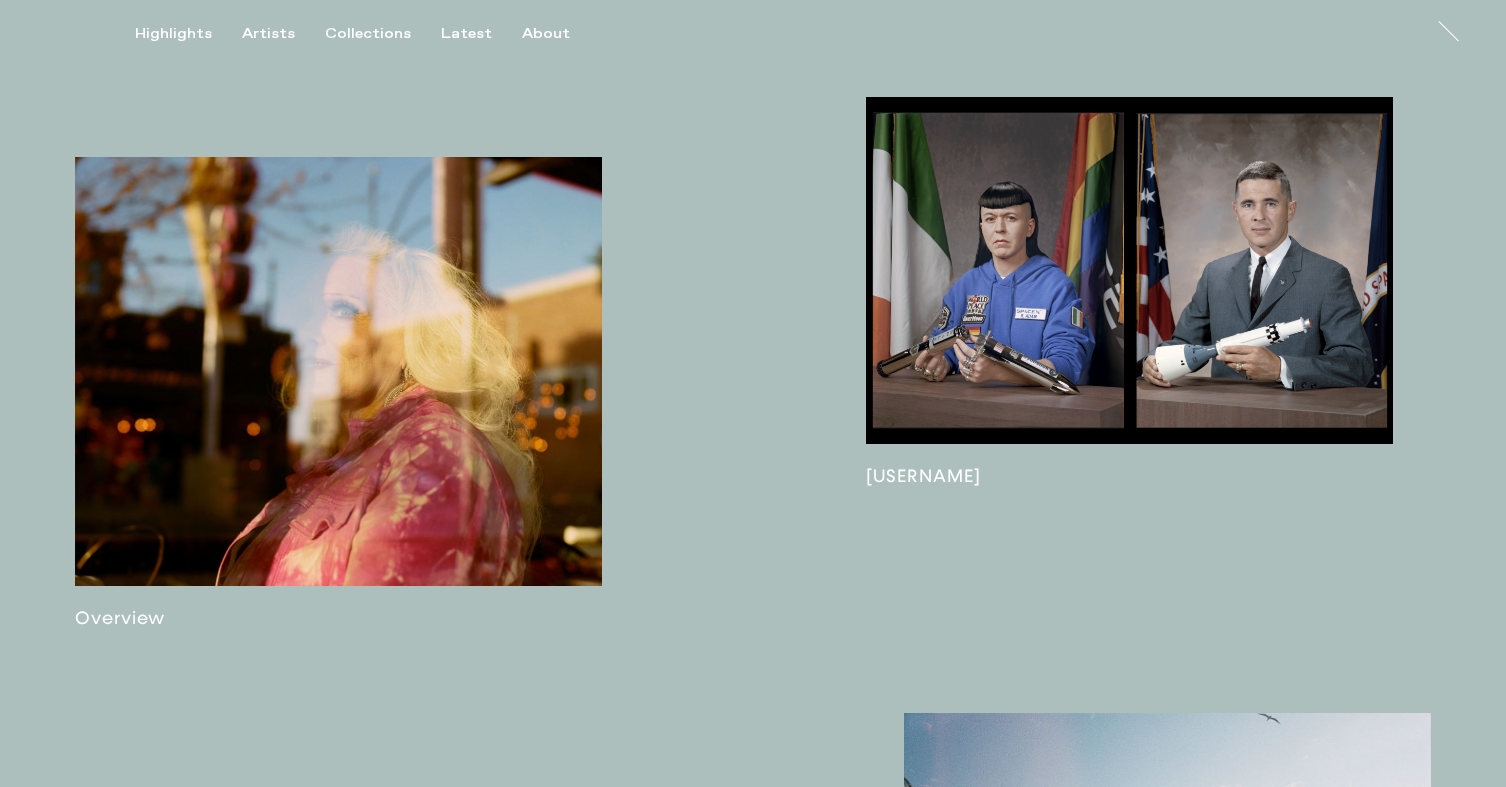 click at bounding box center [338, 393] 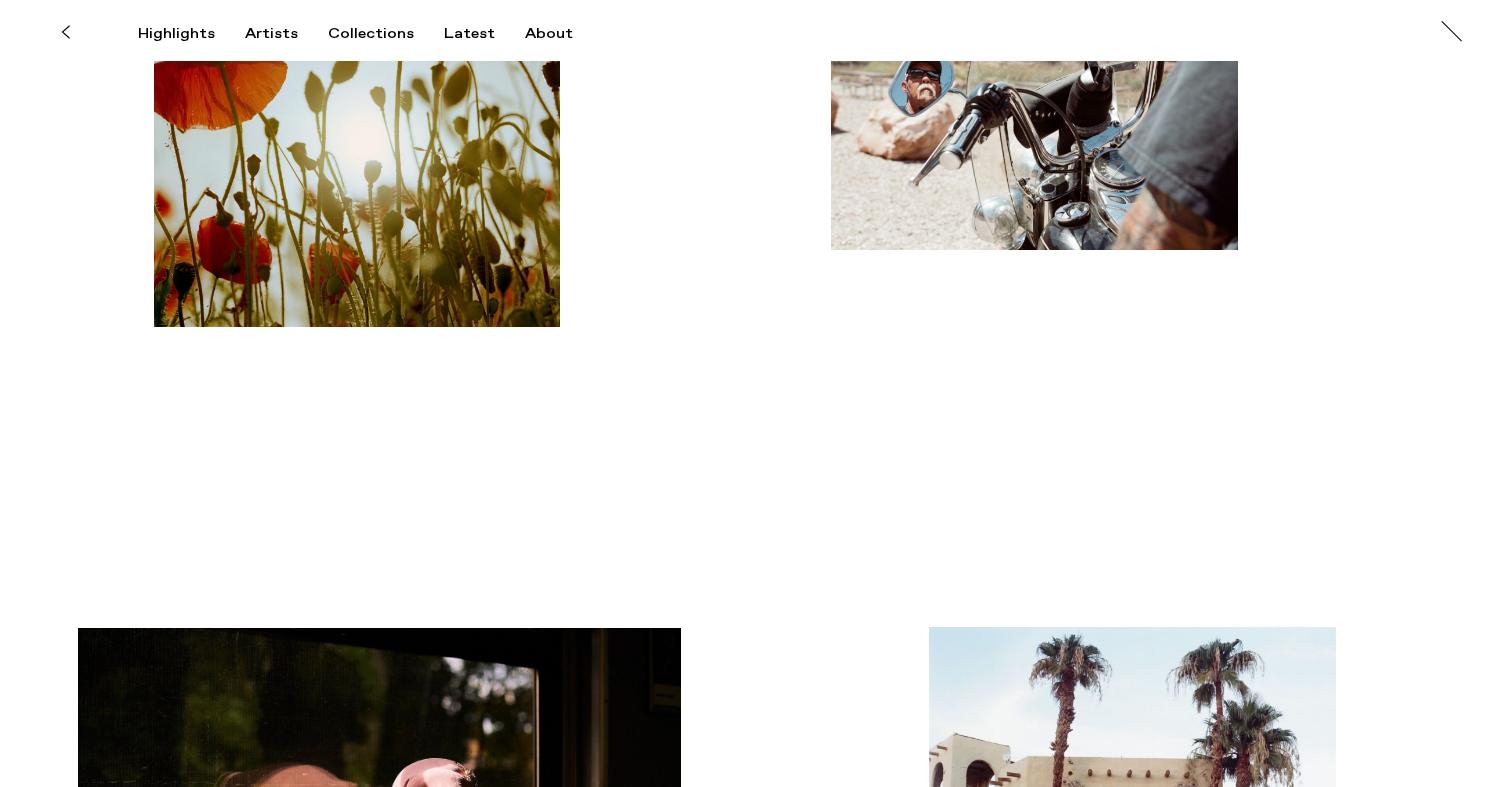 scroll, scrollTop: 1377, scrollLeft: 0, axis: vertical 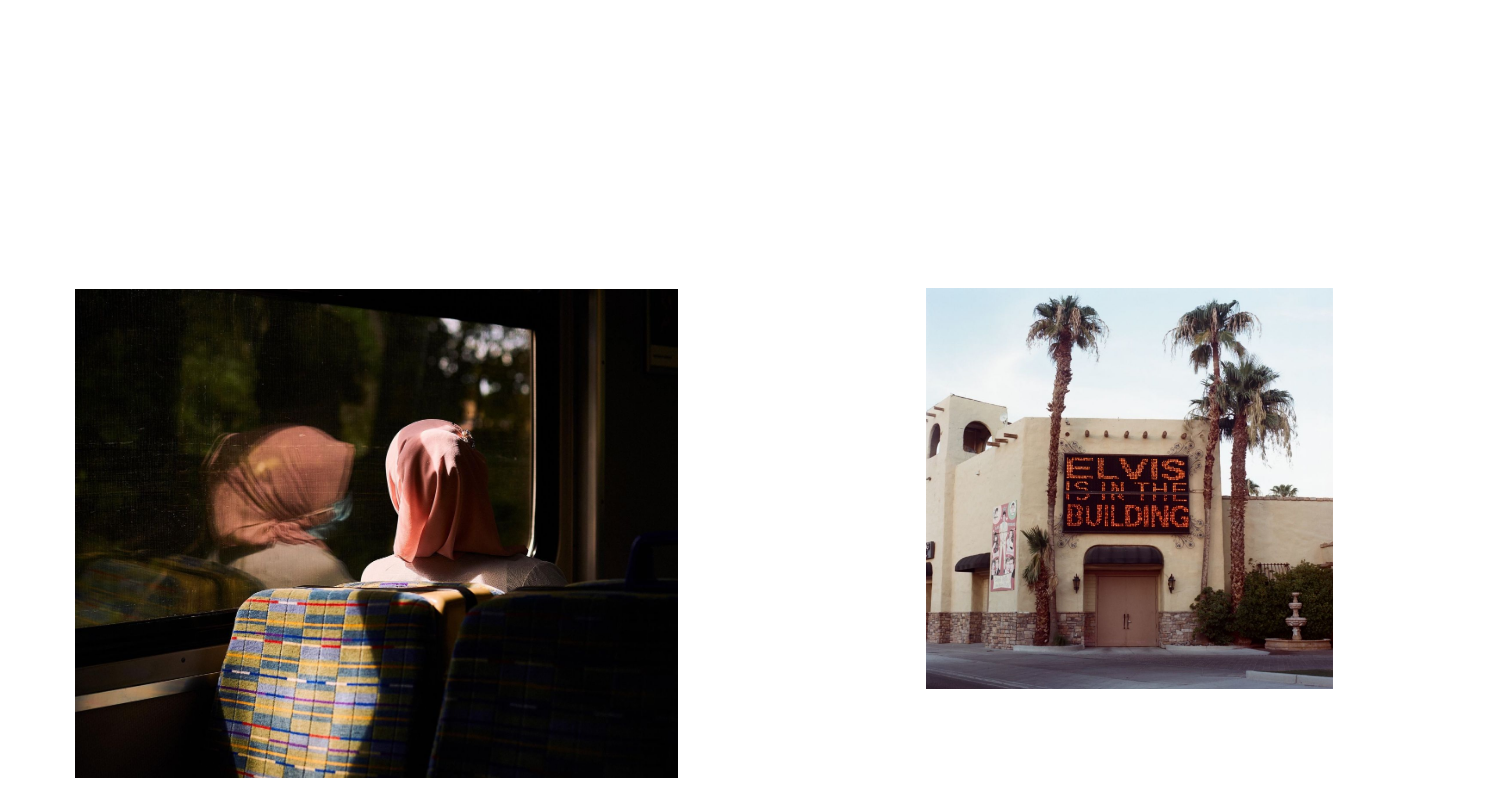 click at bounding box center [376, 533] 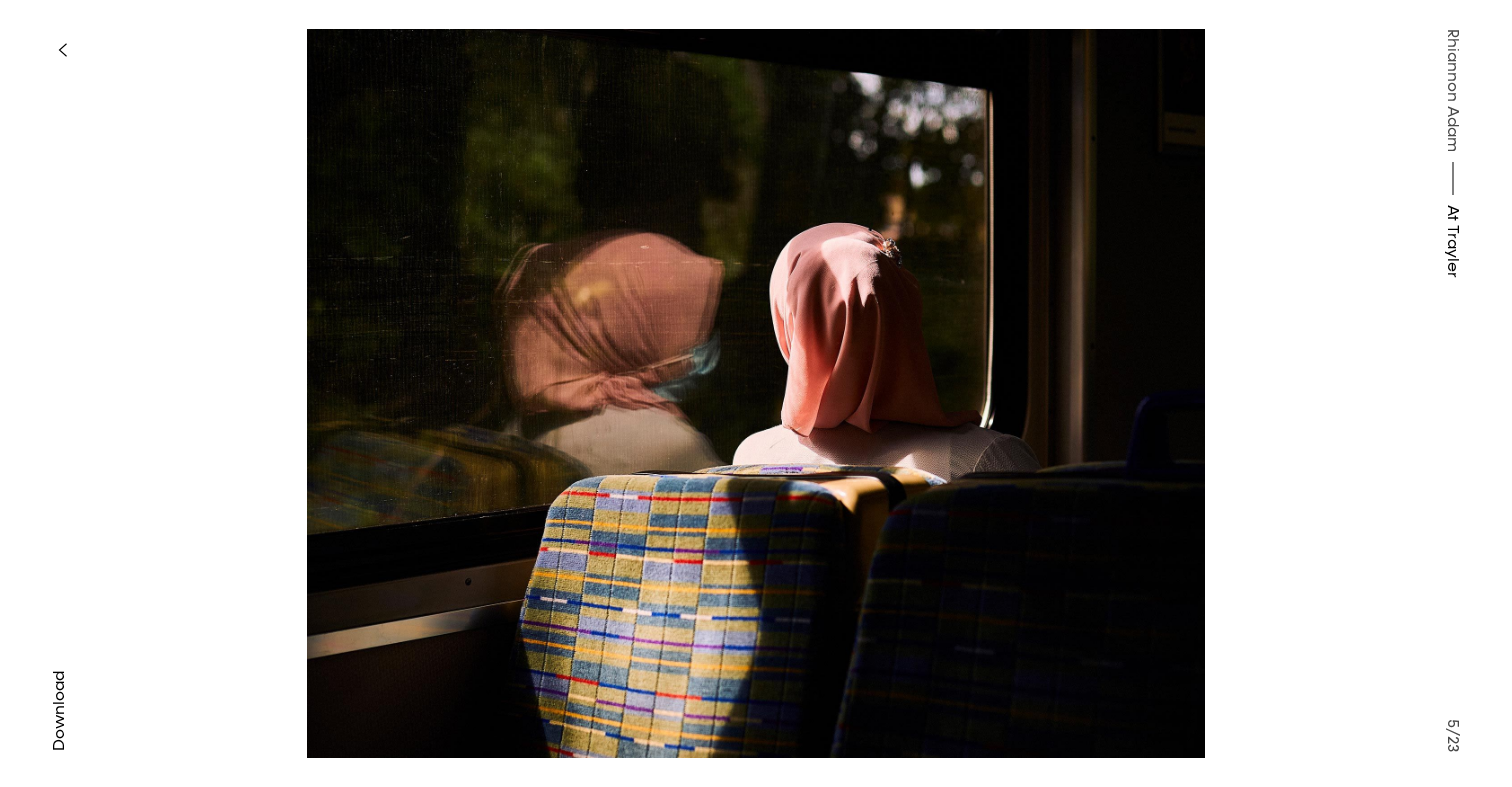 click at bounding box center [62, 50] 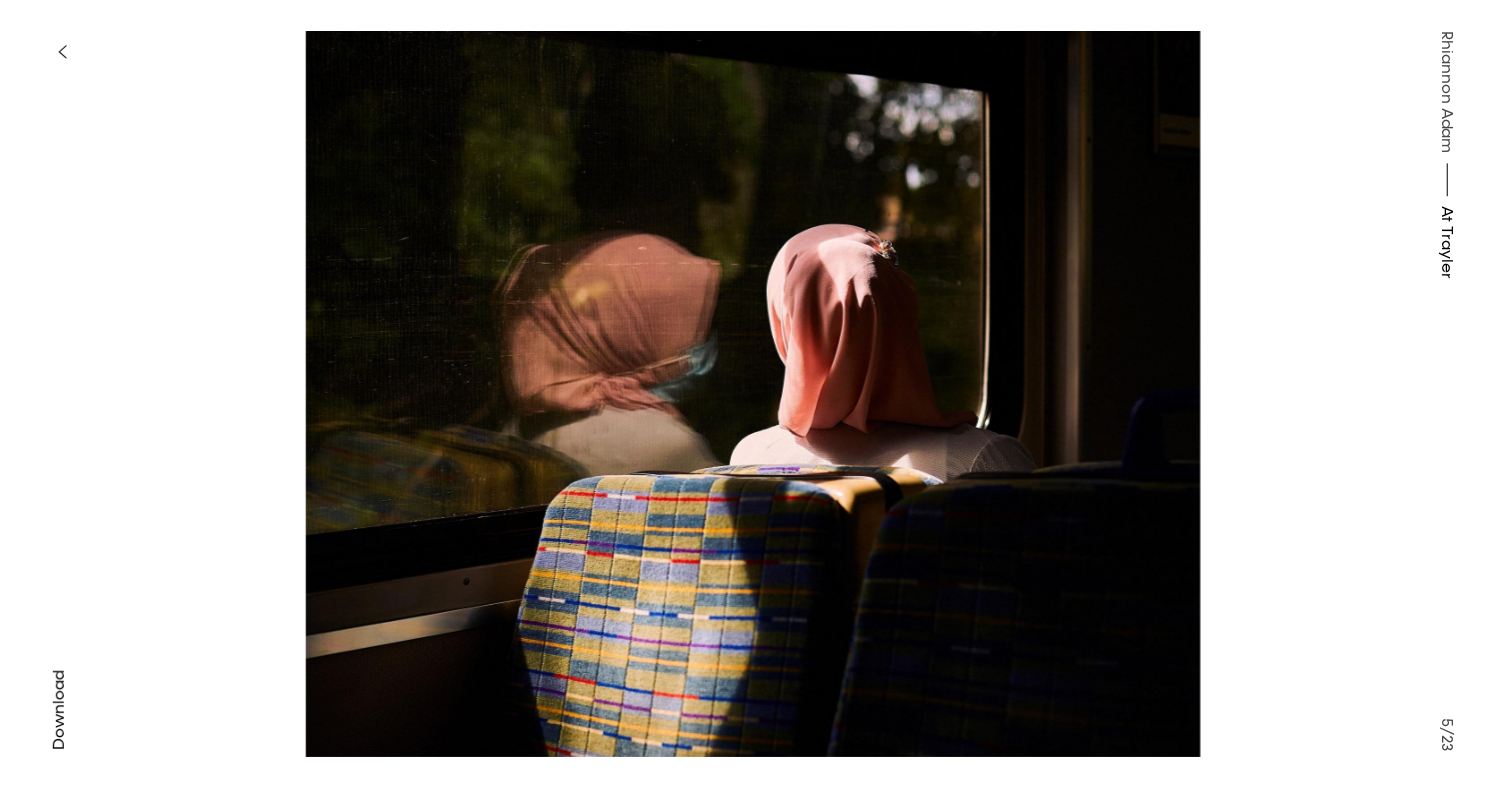 scroll, scrollTop: 0, scrollLeft: 0, axis: both 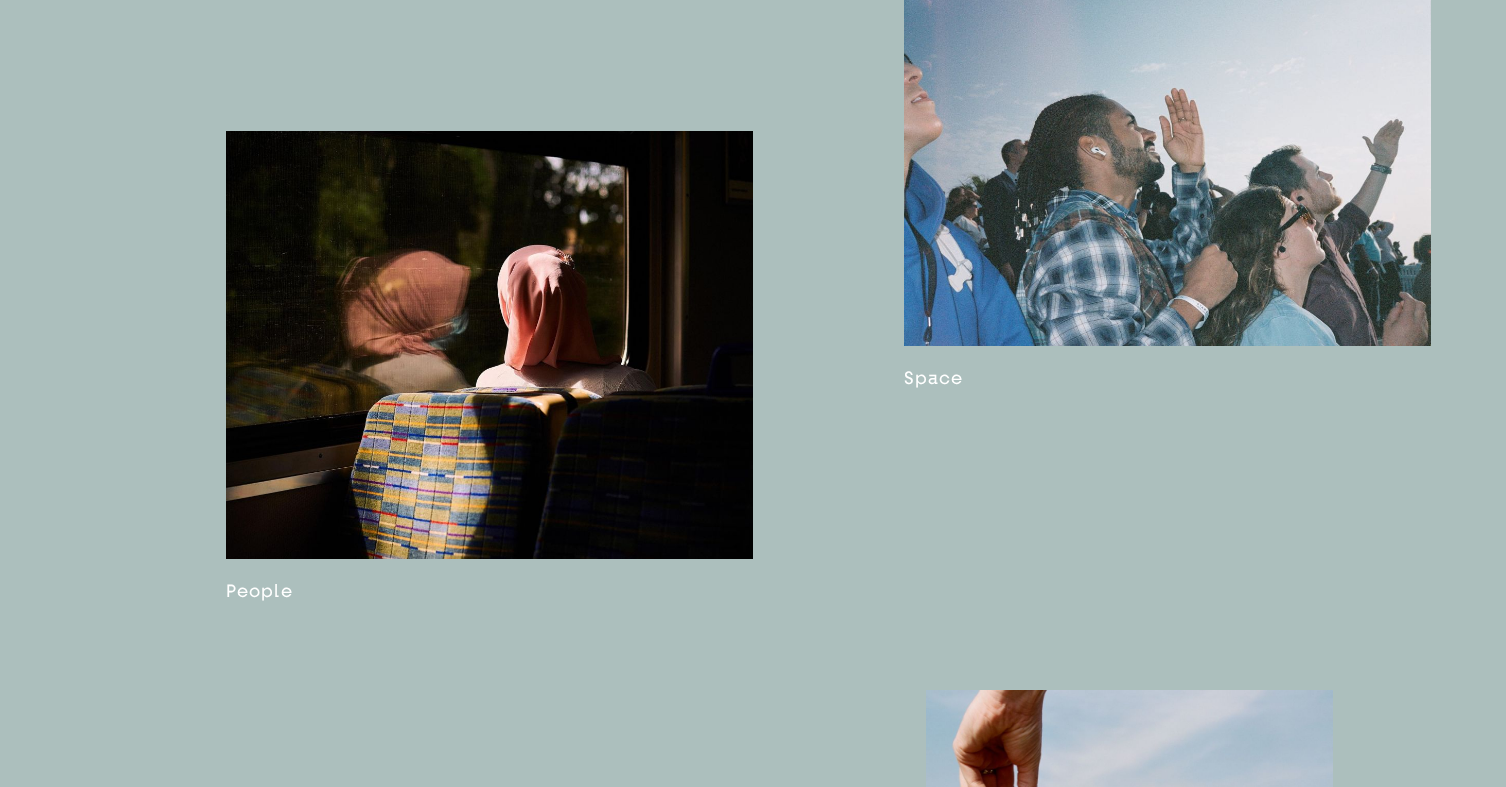 click at bounding box center [489, 366] 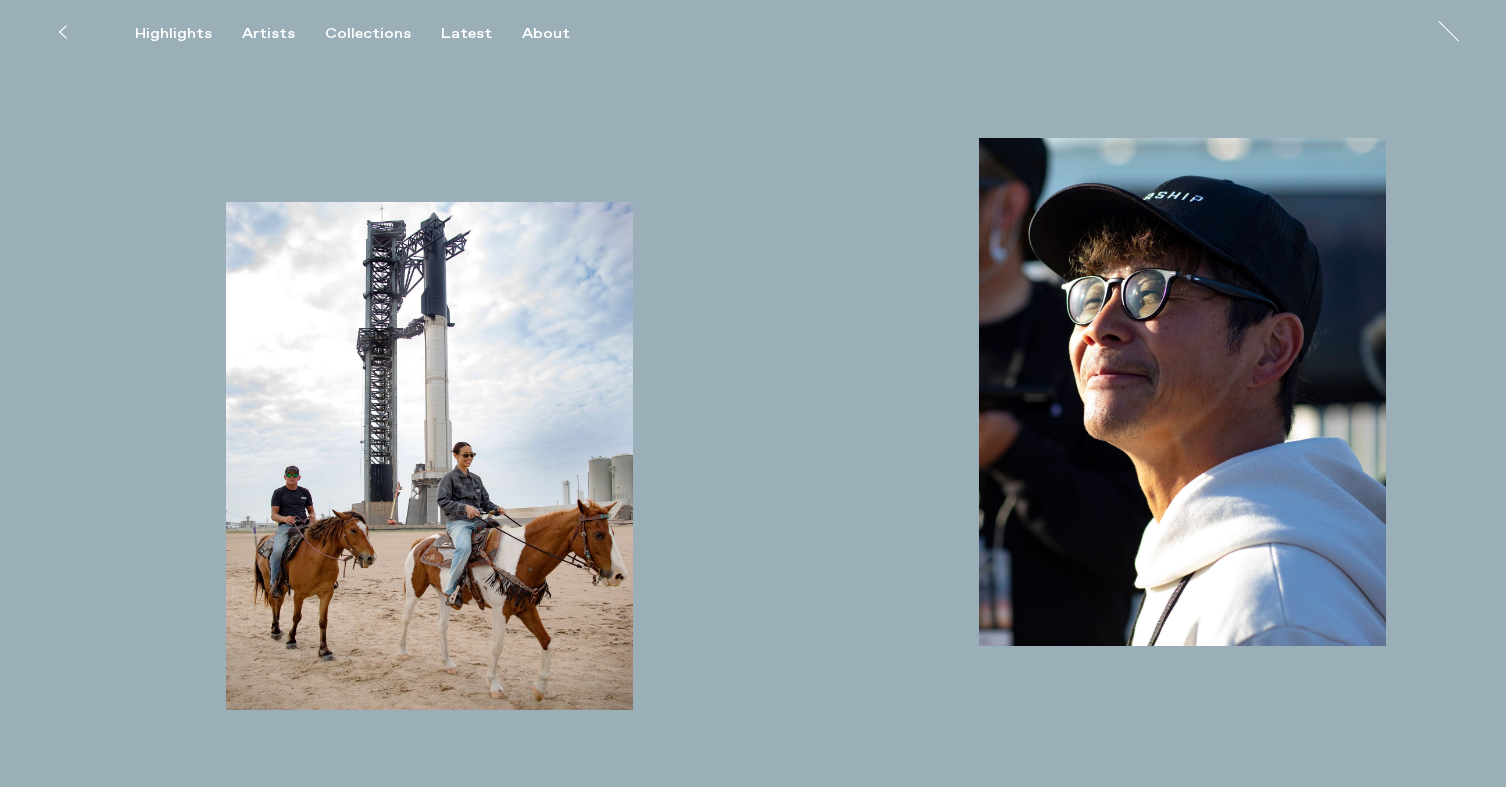 scroll, scrollTop: 2704, scrollLeft: 0, axis: vertical 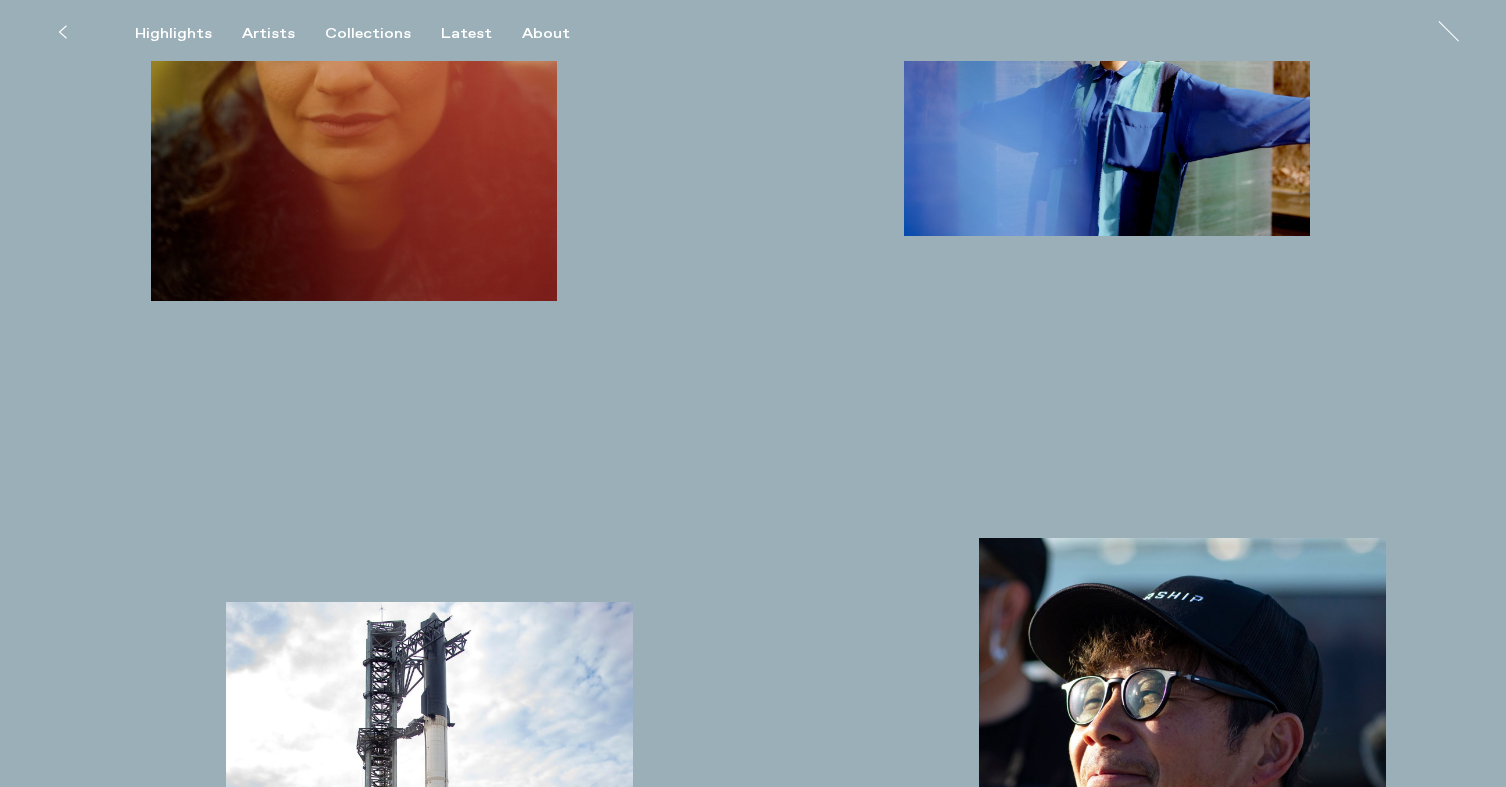 click 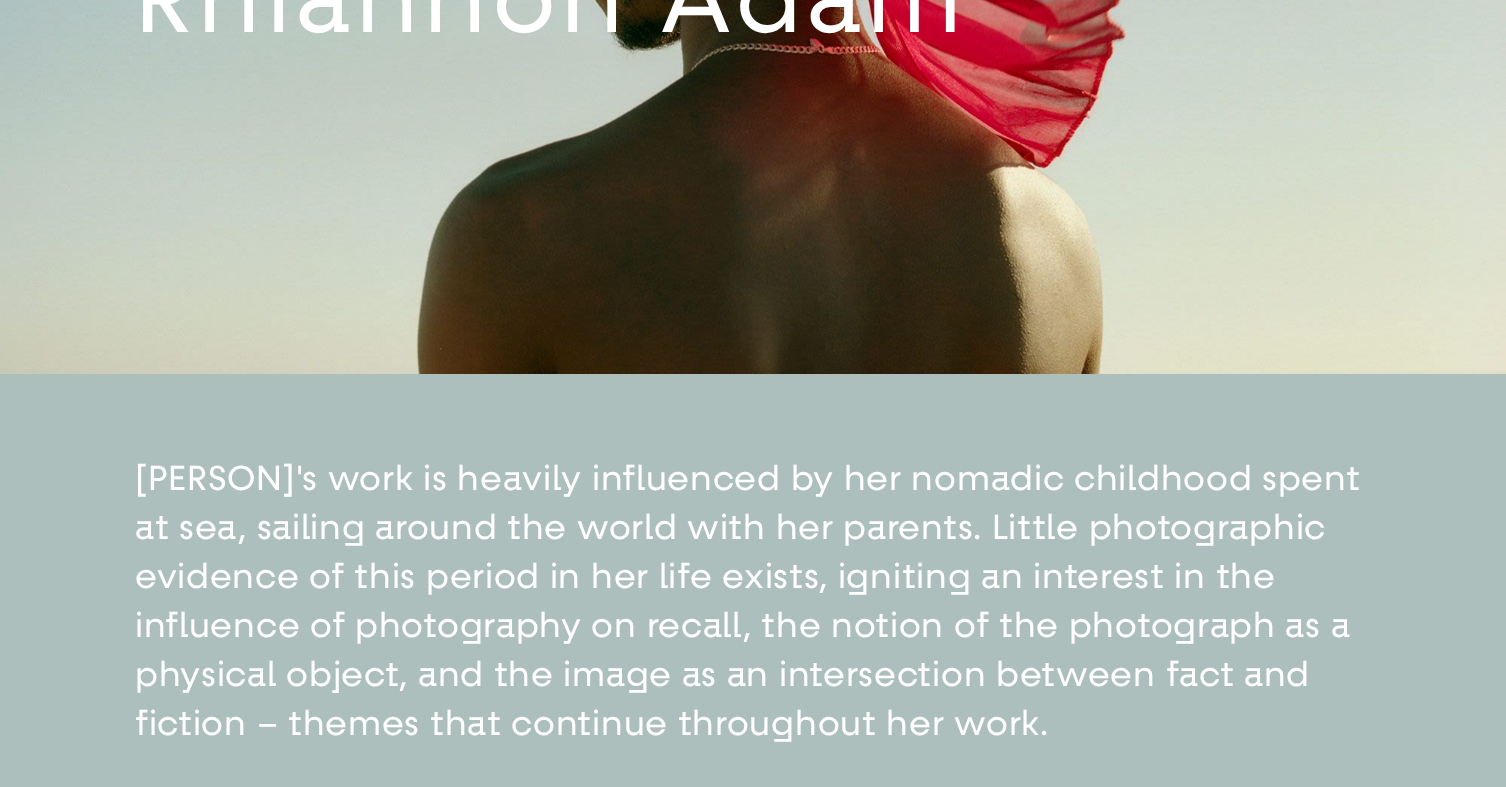 scroll, scrollTop: 0, scrollLeft: 0, axis: both 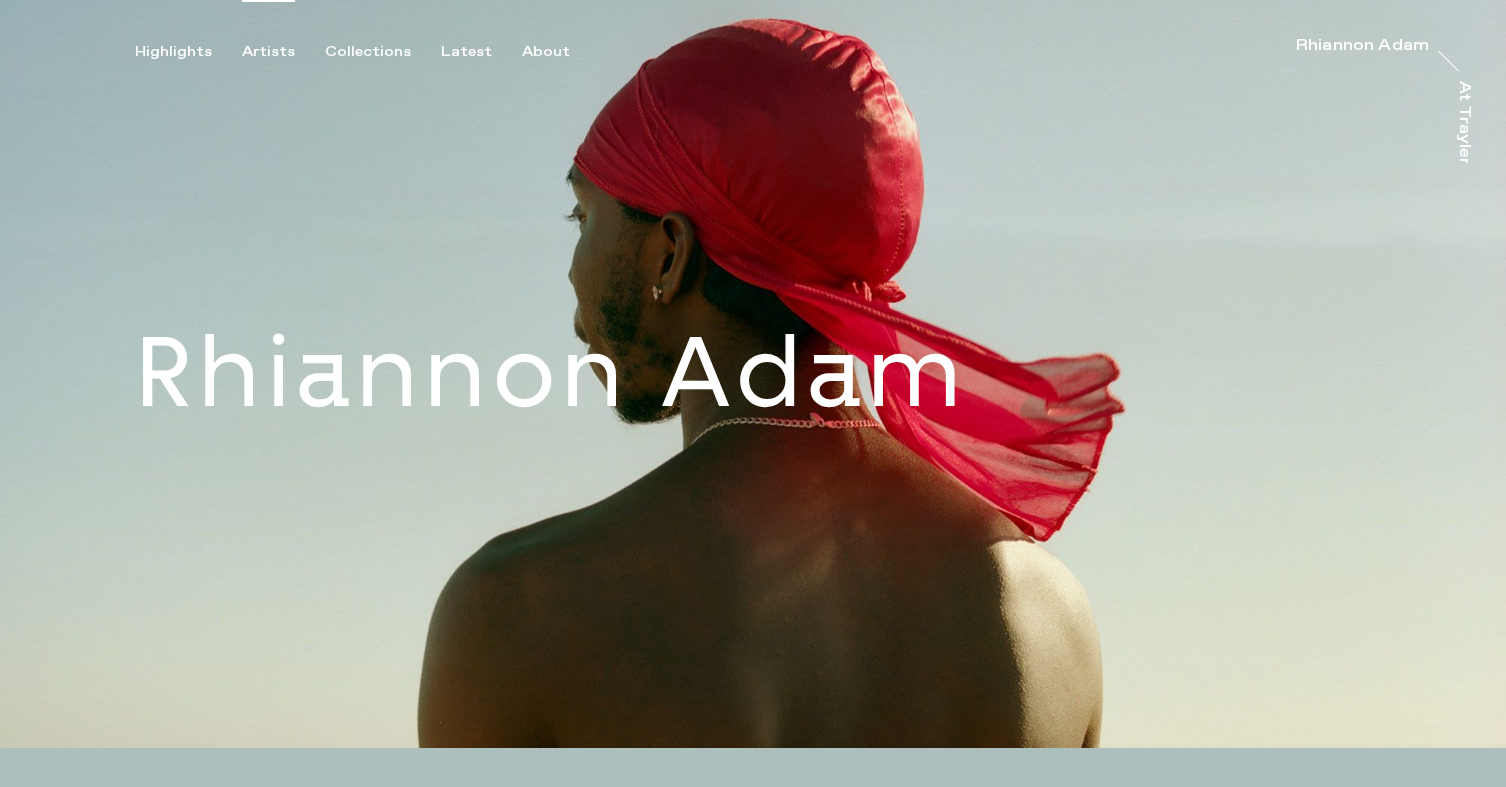 click on "Artists" at bounding box center [268, 52] 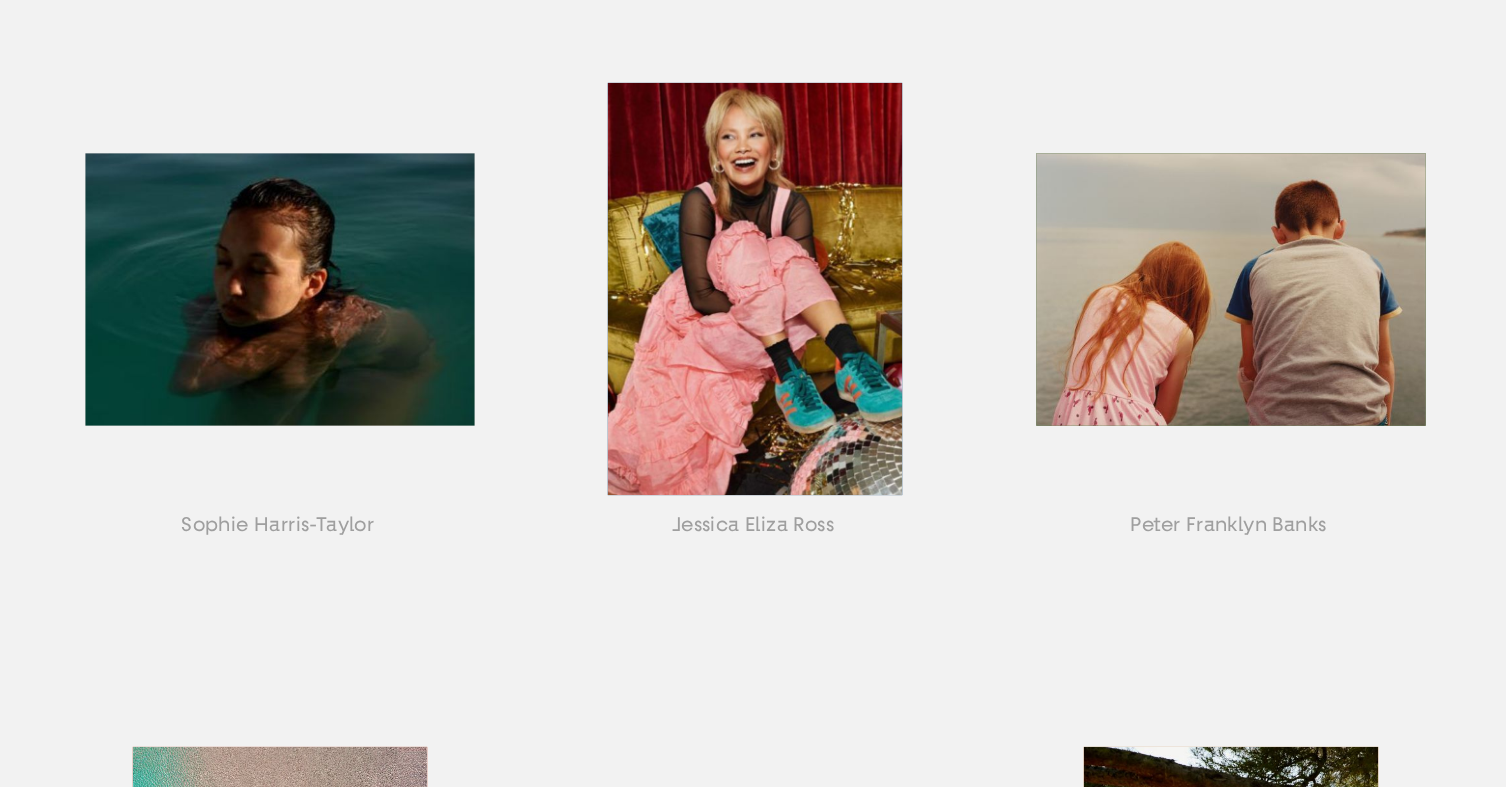 scroll, scrollTop: 978, scrollLeft: 0, axis: vertical 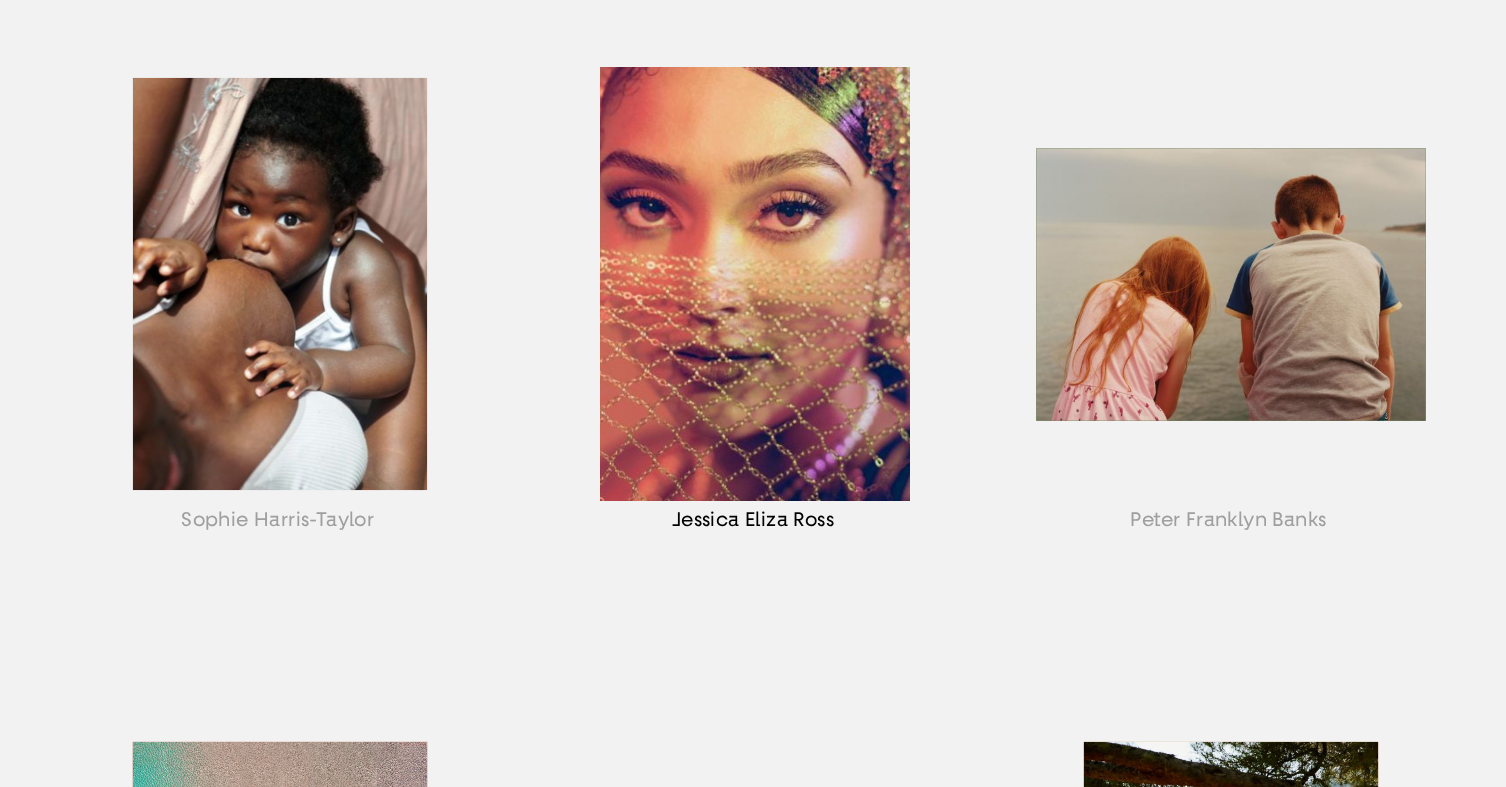 click at bounding box center (752, 309) 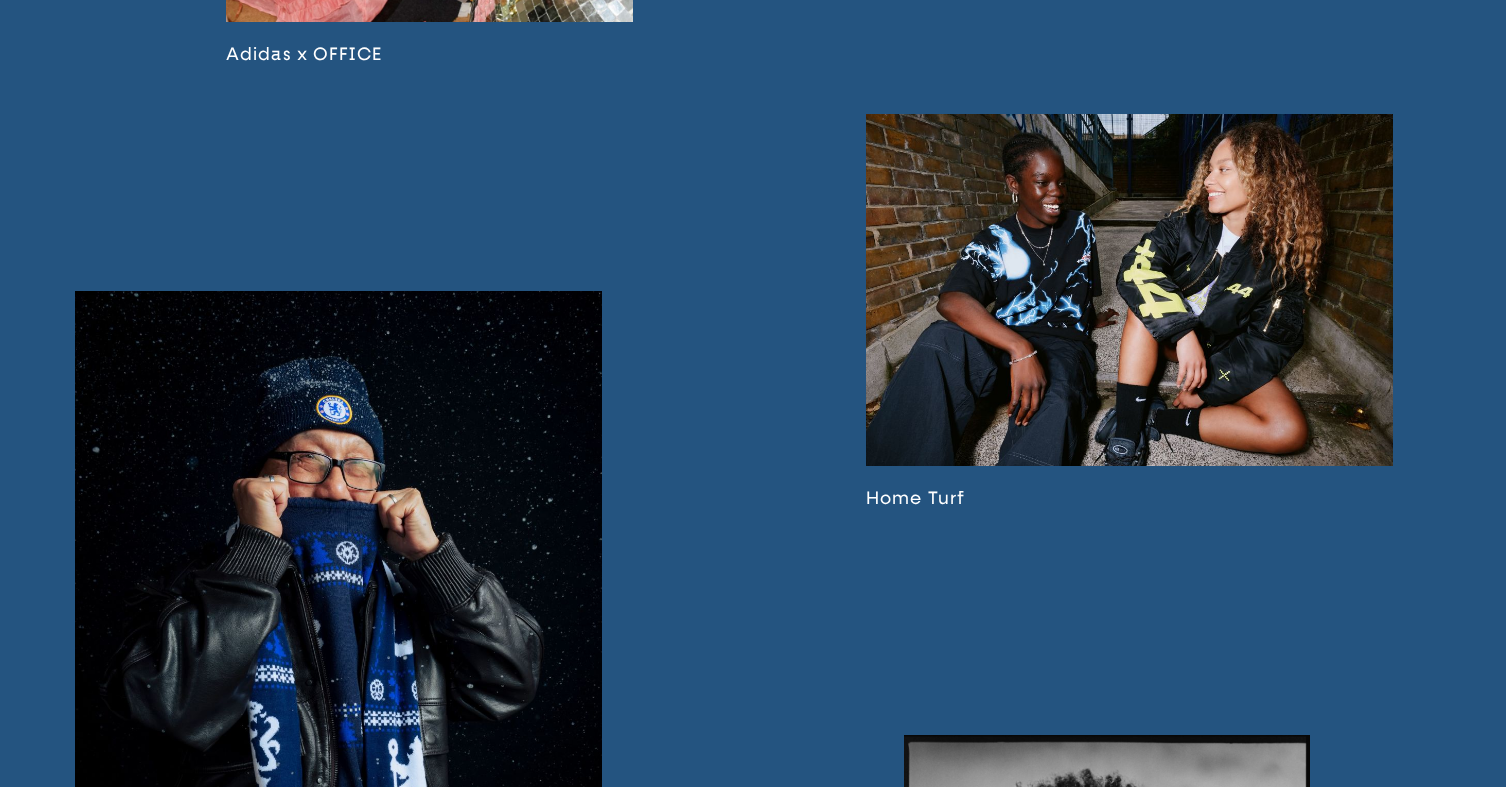 scroll, scrollTop: 2676, scrollLeft: 0, axis: vertical 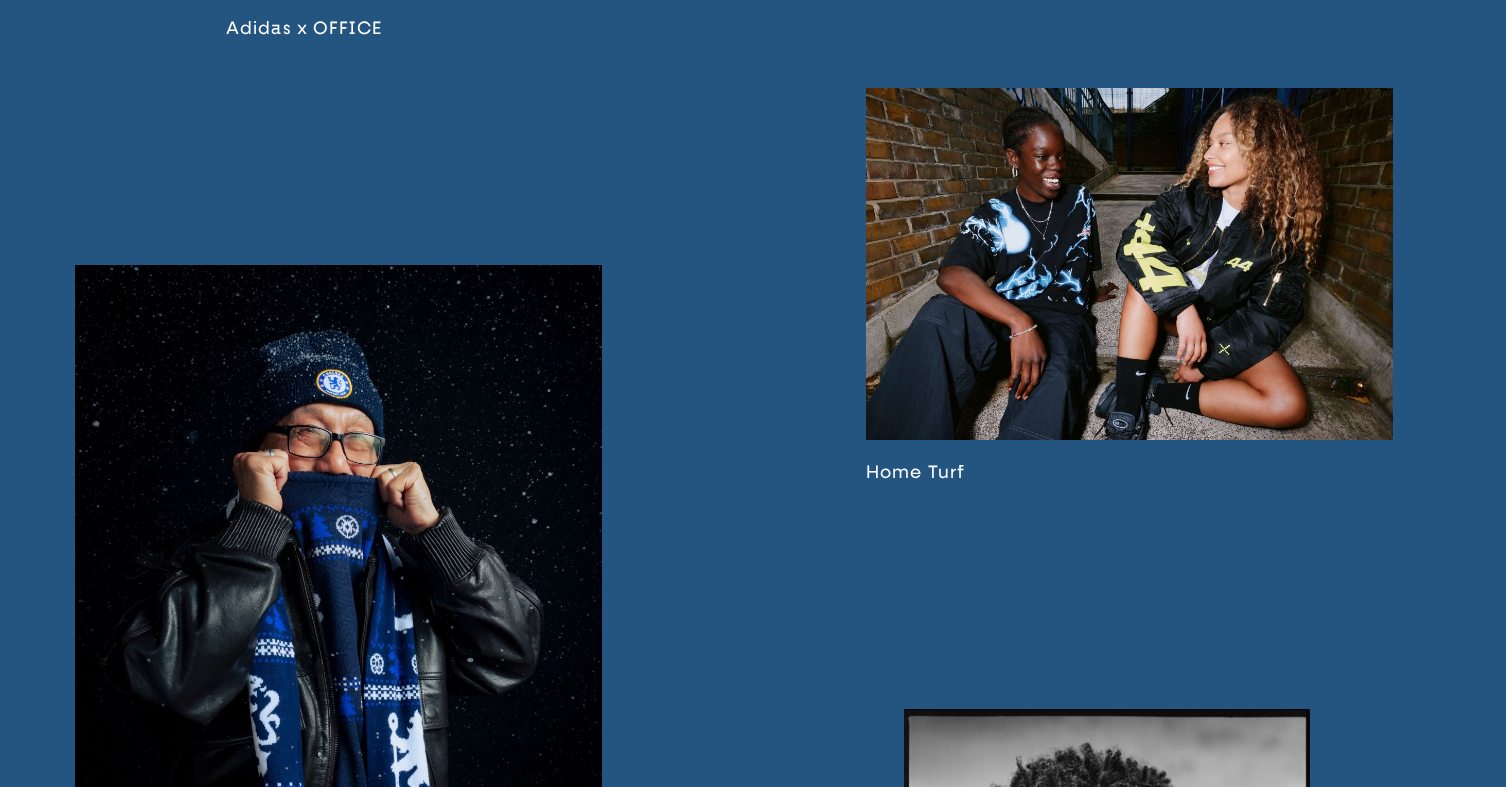 click at bounding box center [1129, 285] 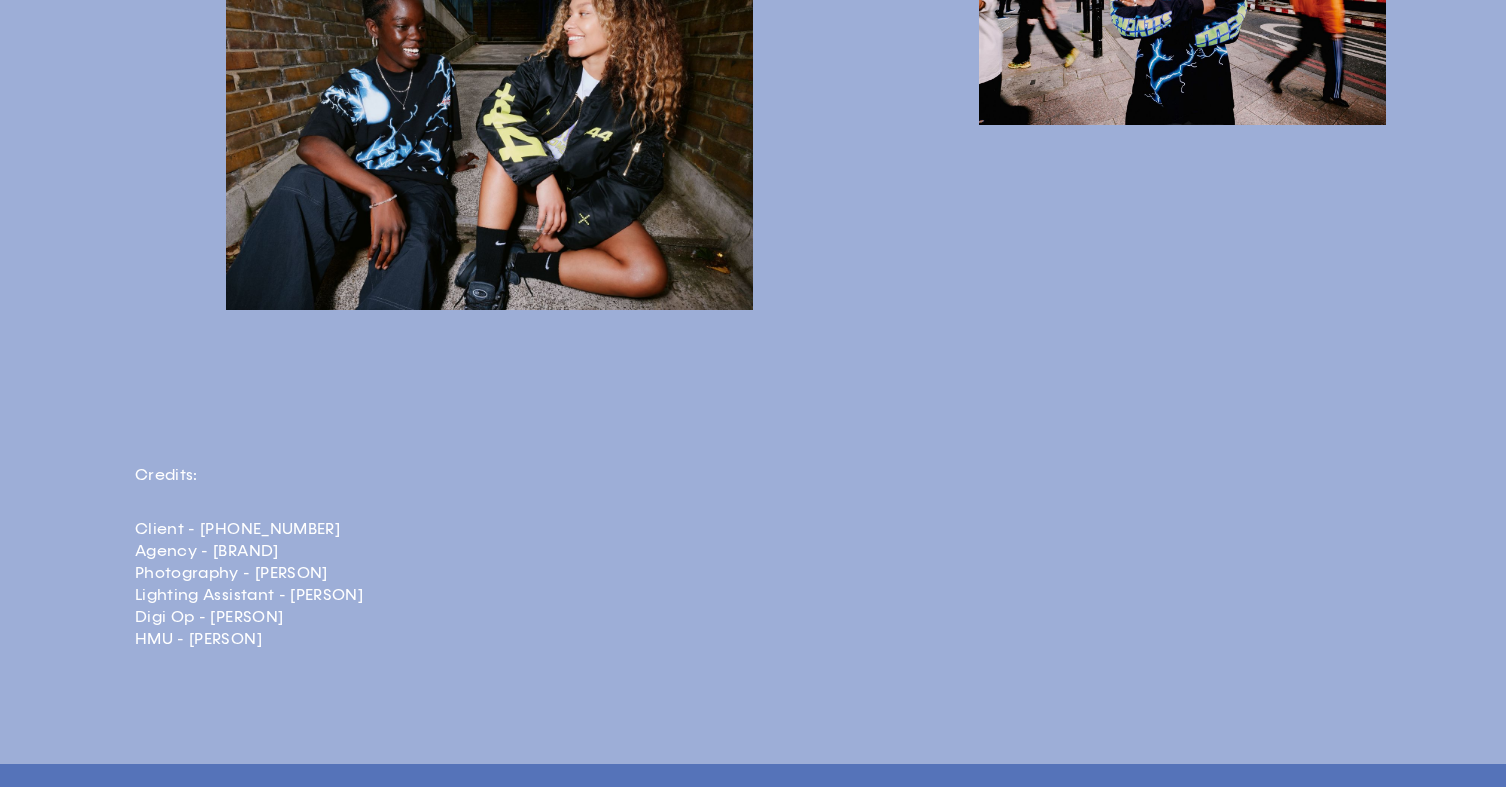 scroll, scrollTop: 3367, scrollLeft: 0, axis: vertical 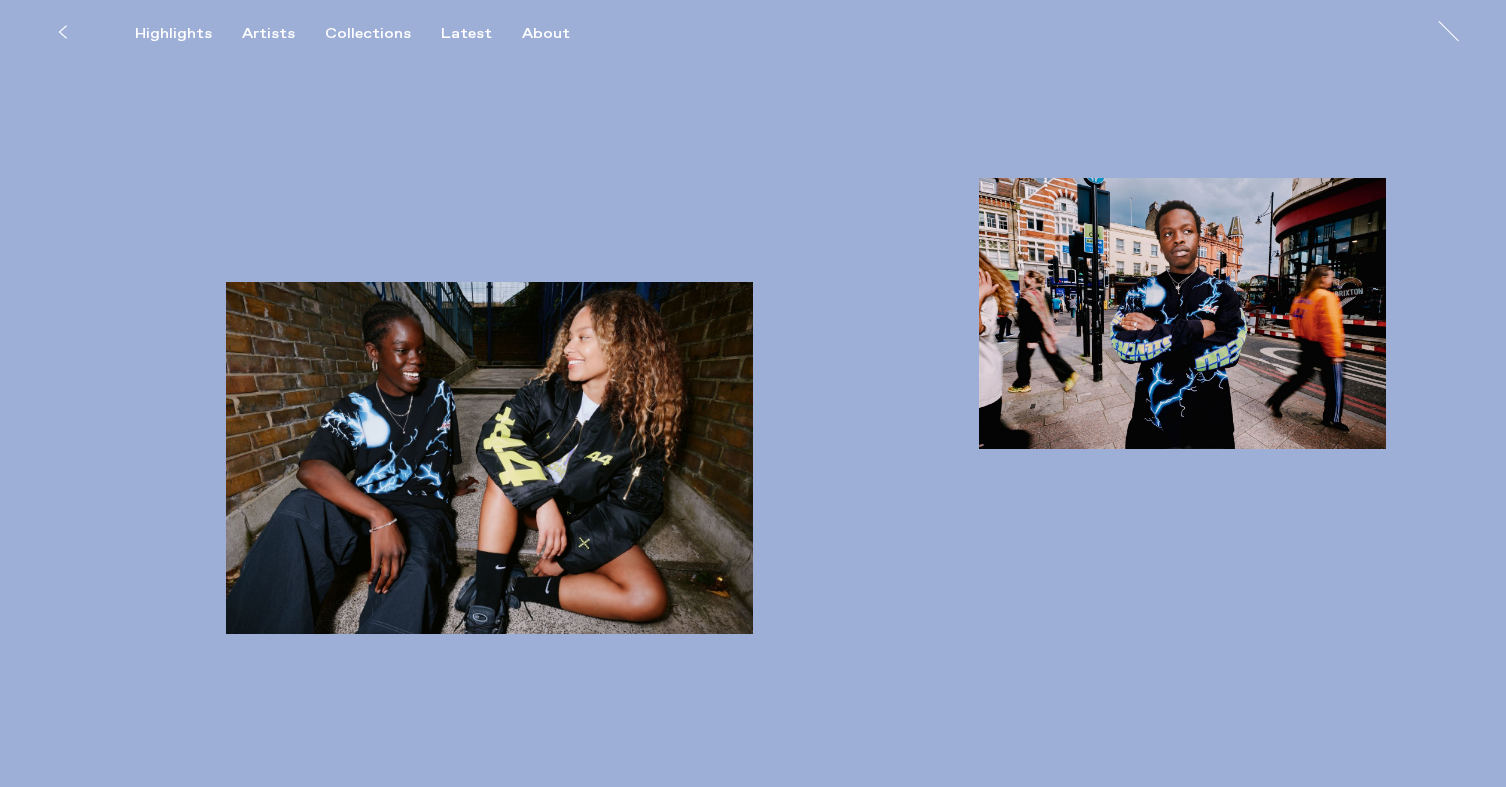 click 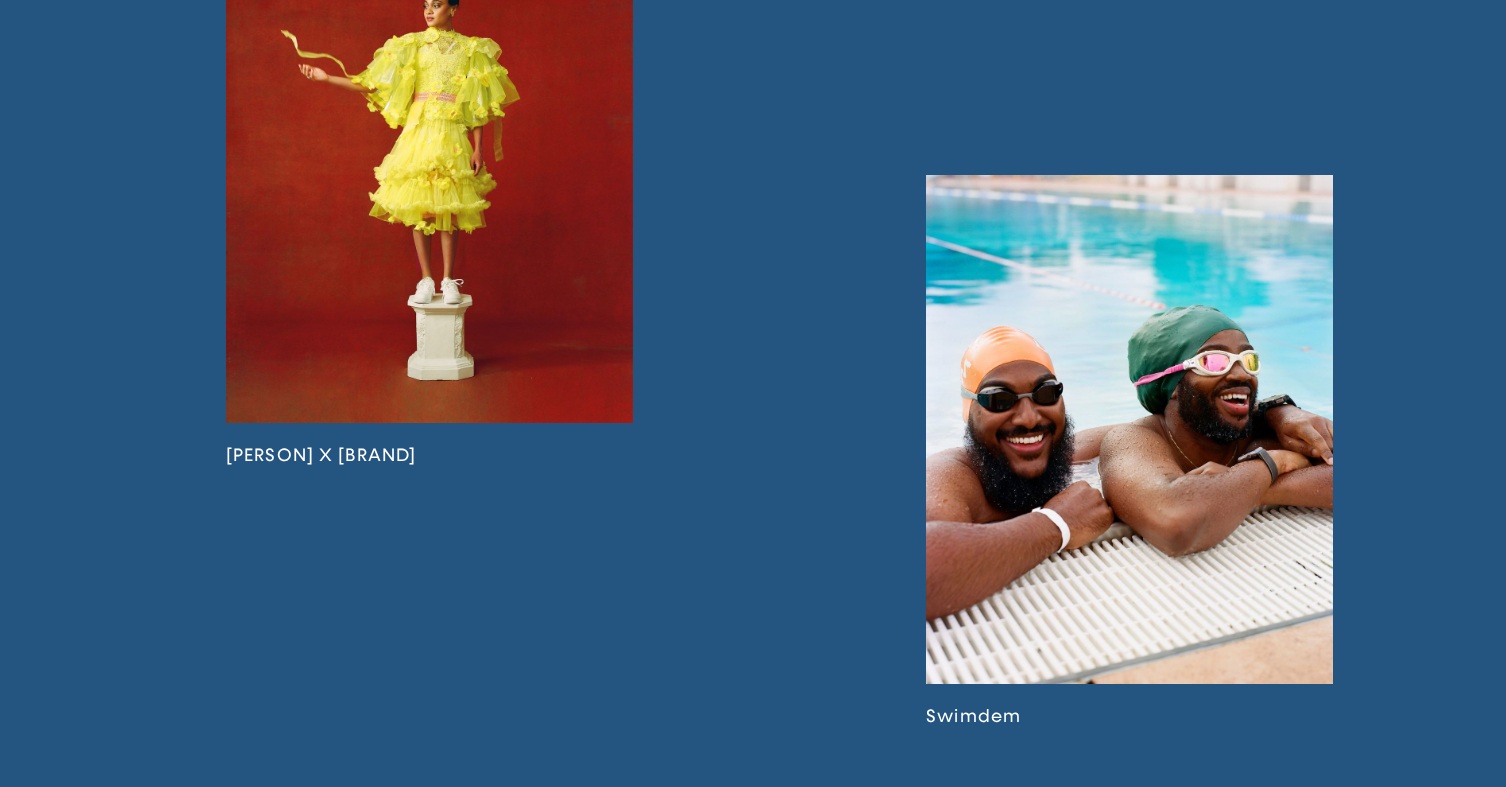 scroll, scrollTop: 4065, scrollLeft: 0, axis: vertical 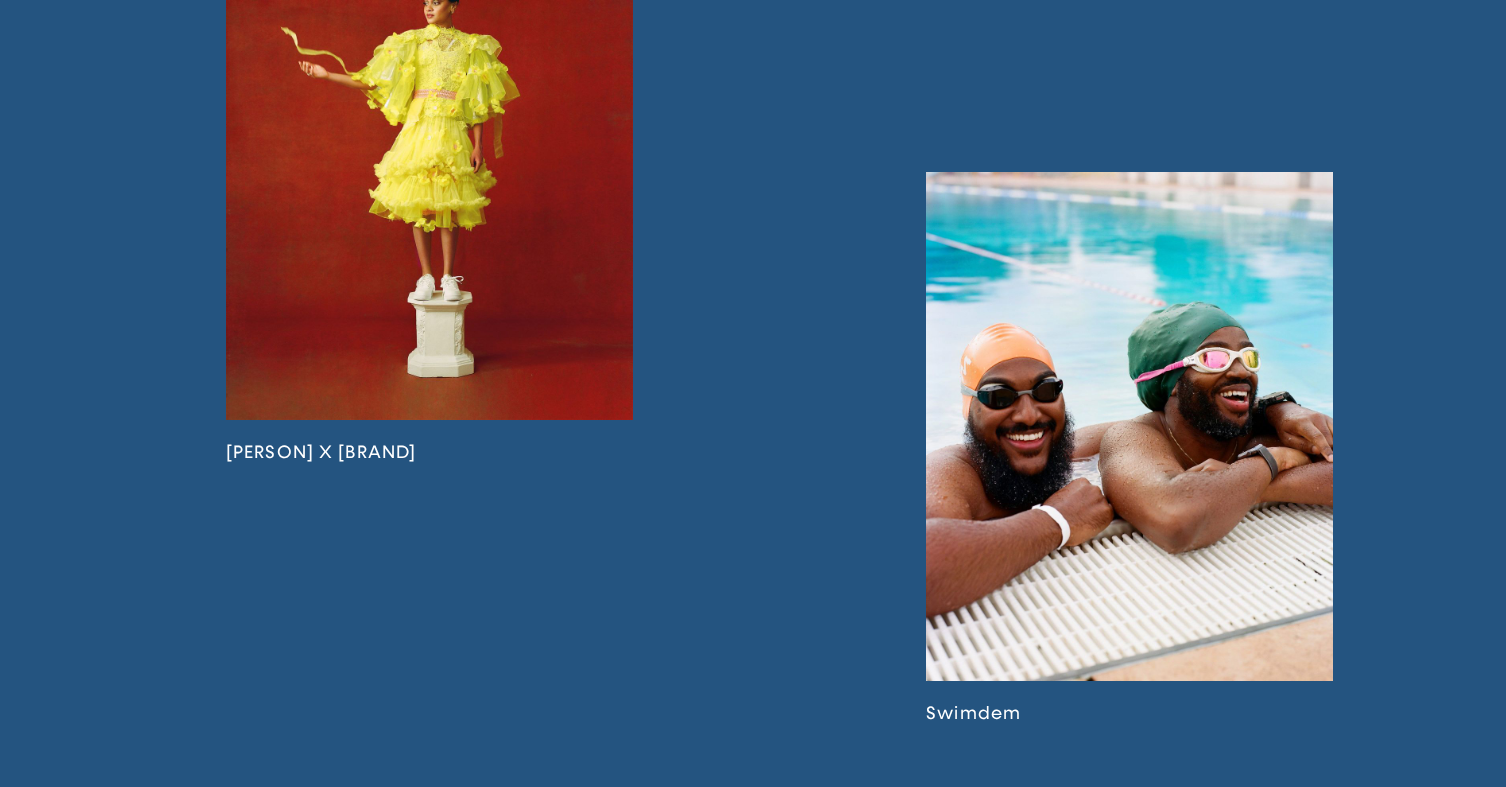 click at bounding box center (1129, 448) 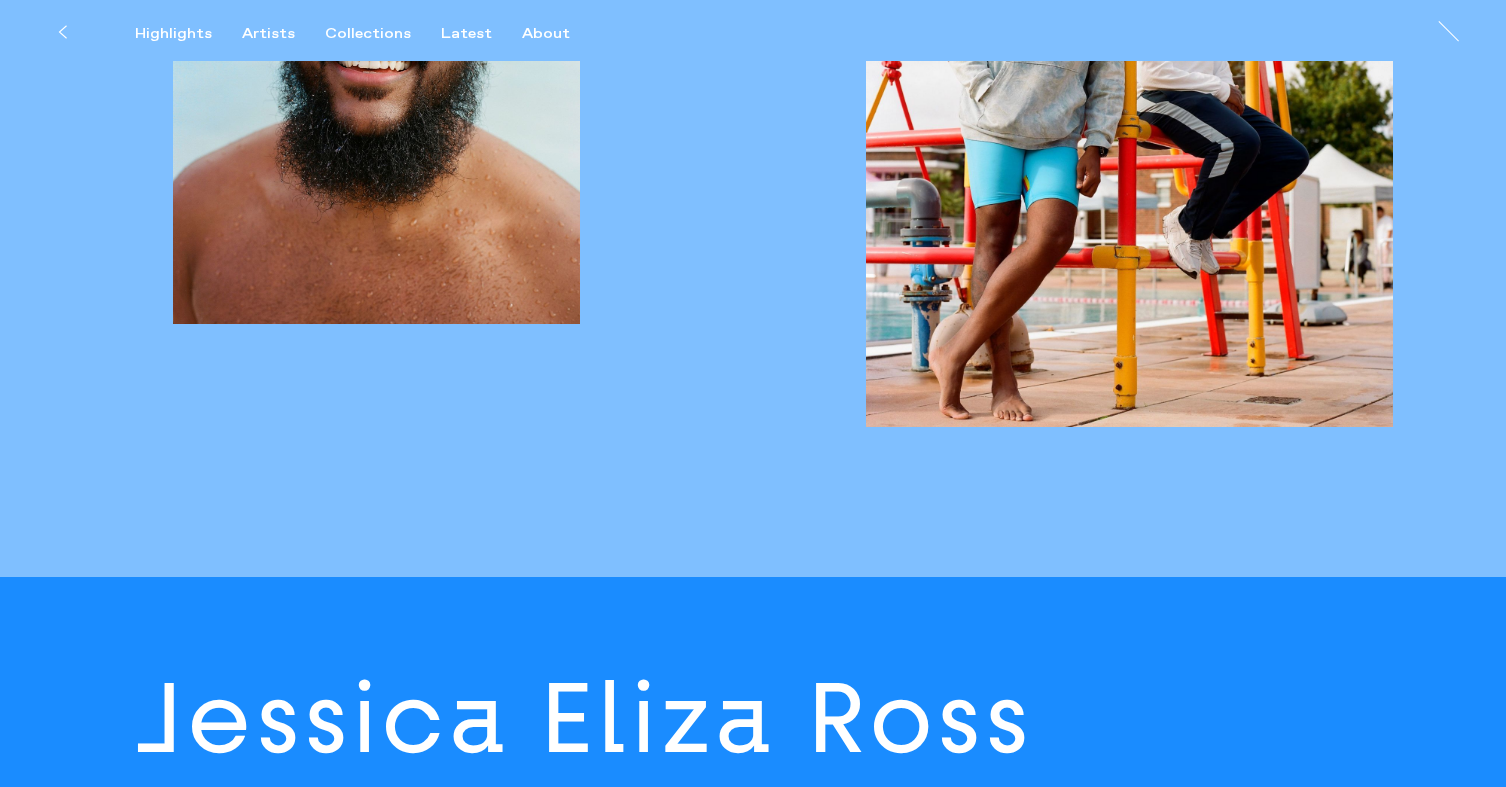 scroll, scrollTop: 3604, scrollLeft: 0, axis: vertical 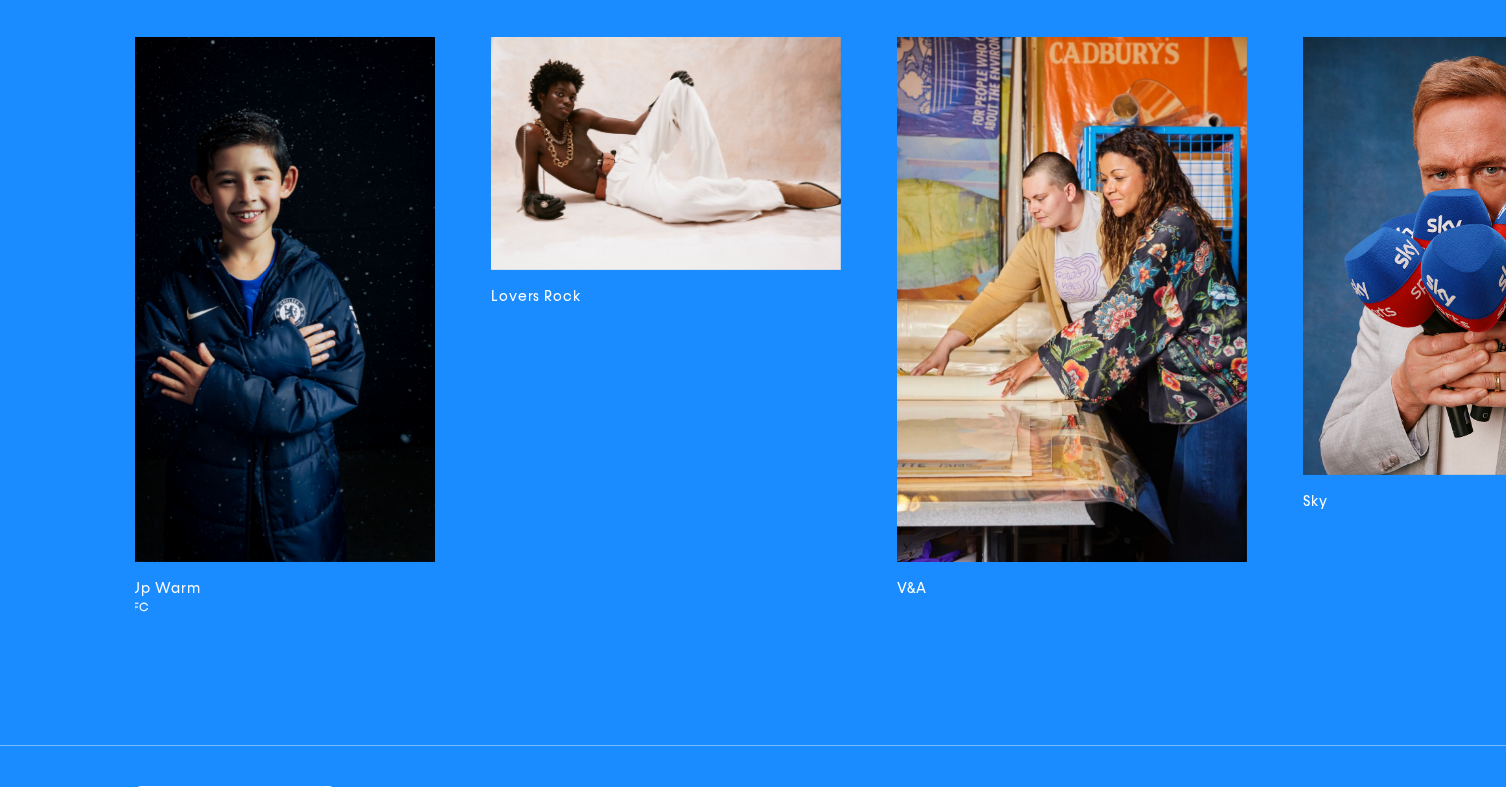 click at bounding box center [1072, 299] 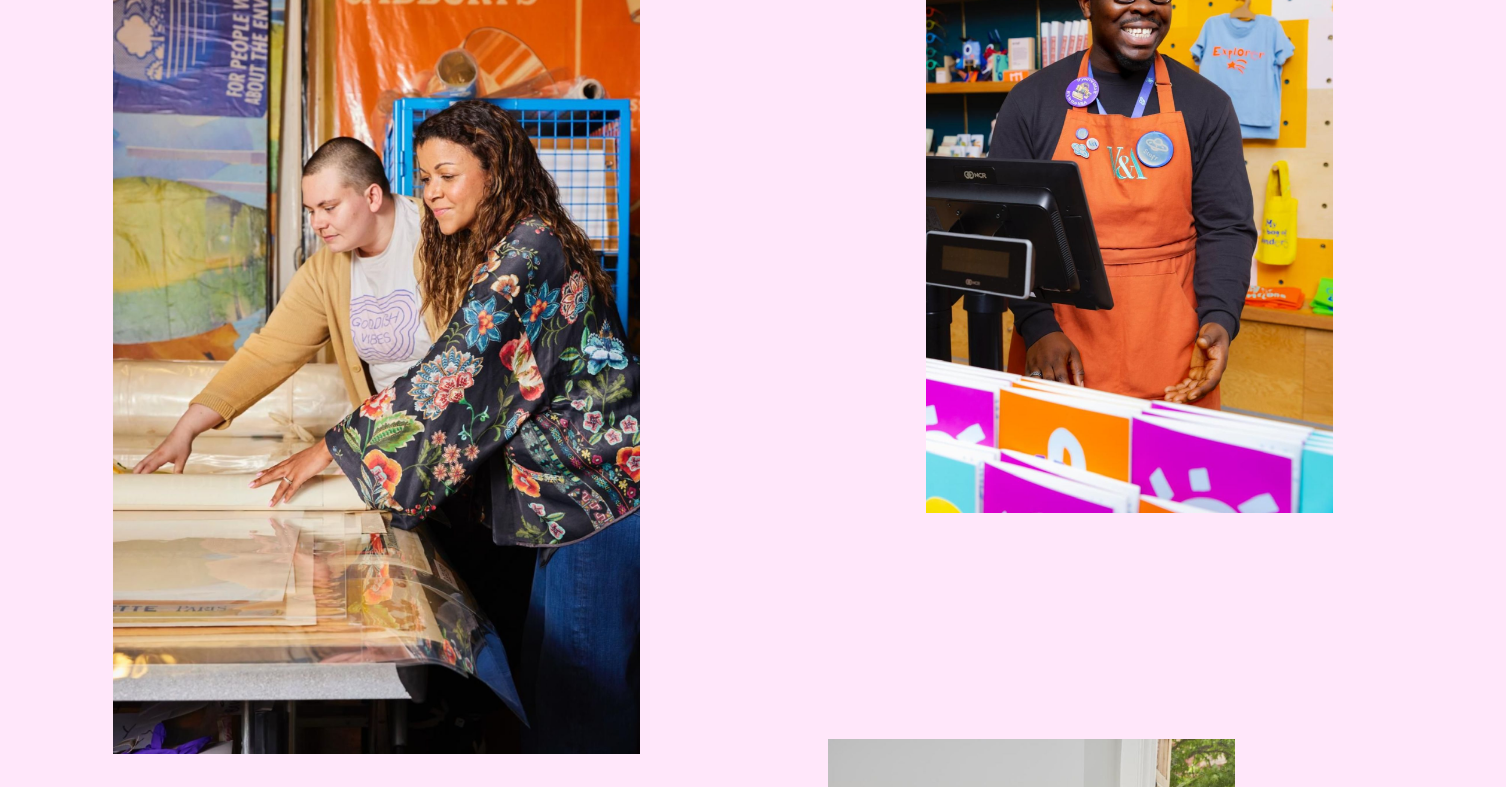 scroll, scrollTop: 1273, scrollLeft: 0, axis: vertical 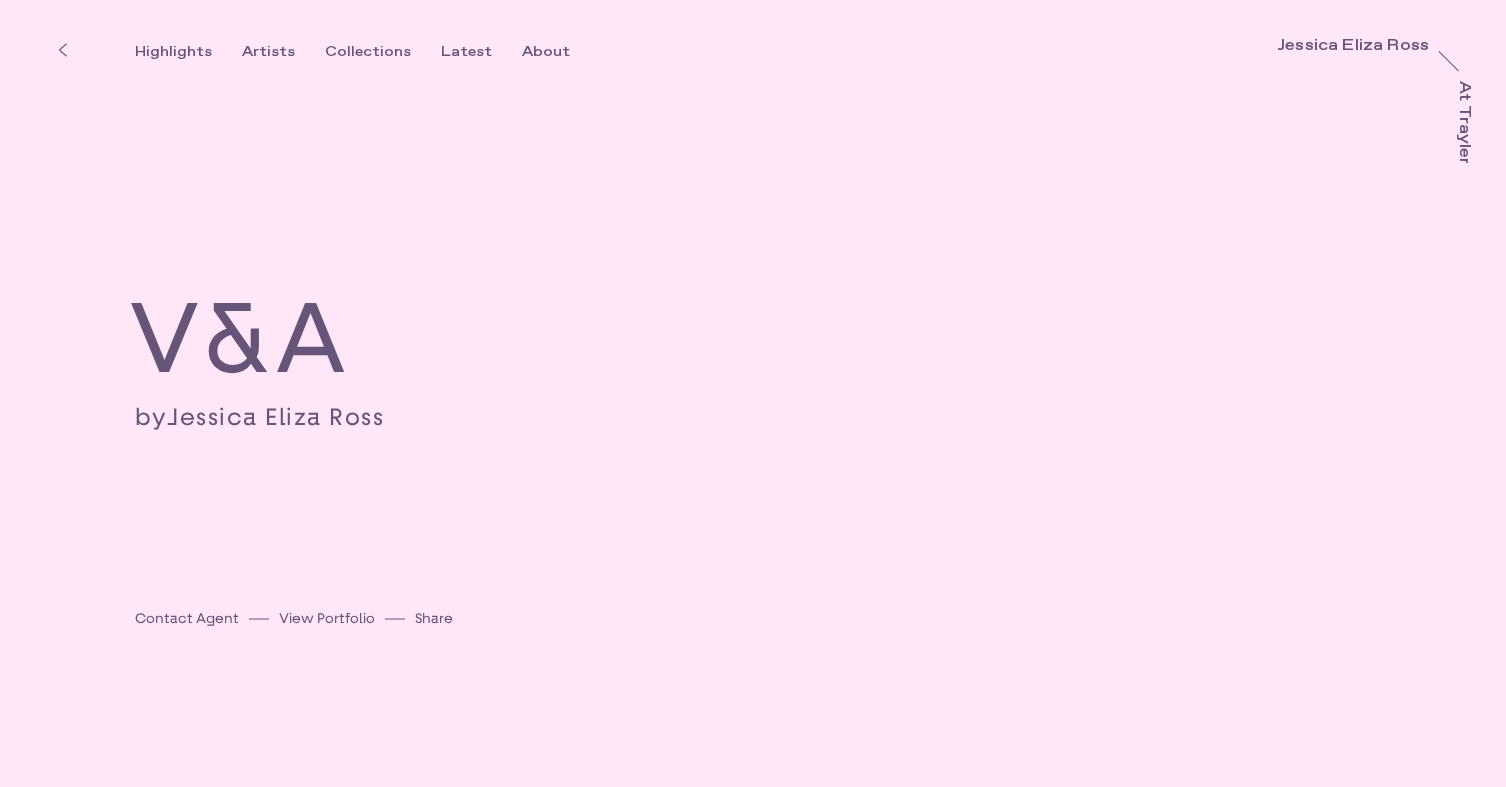 click 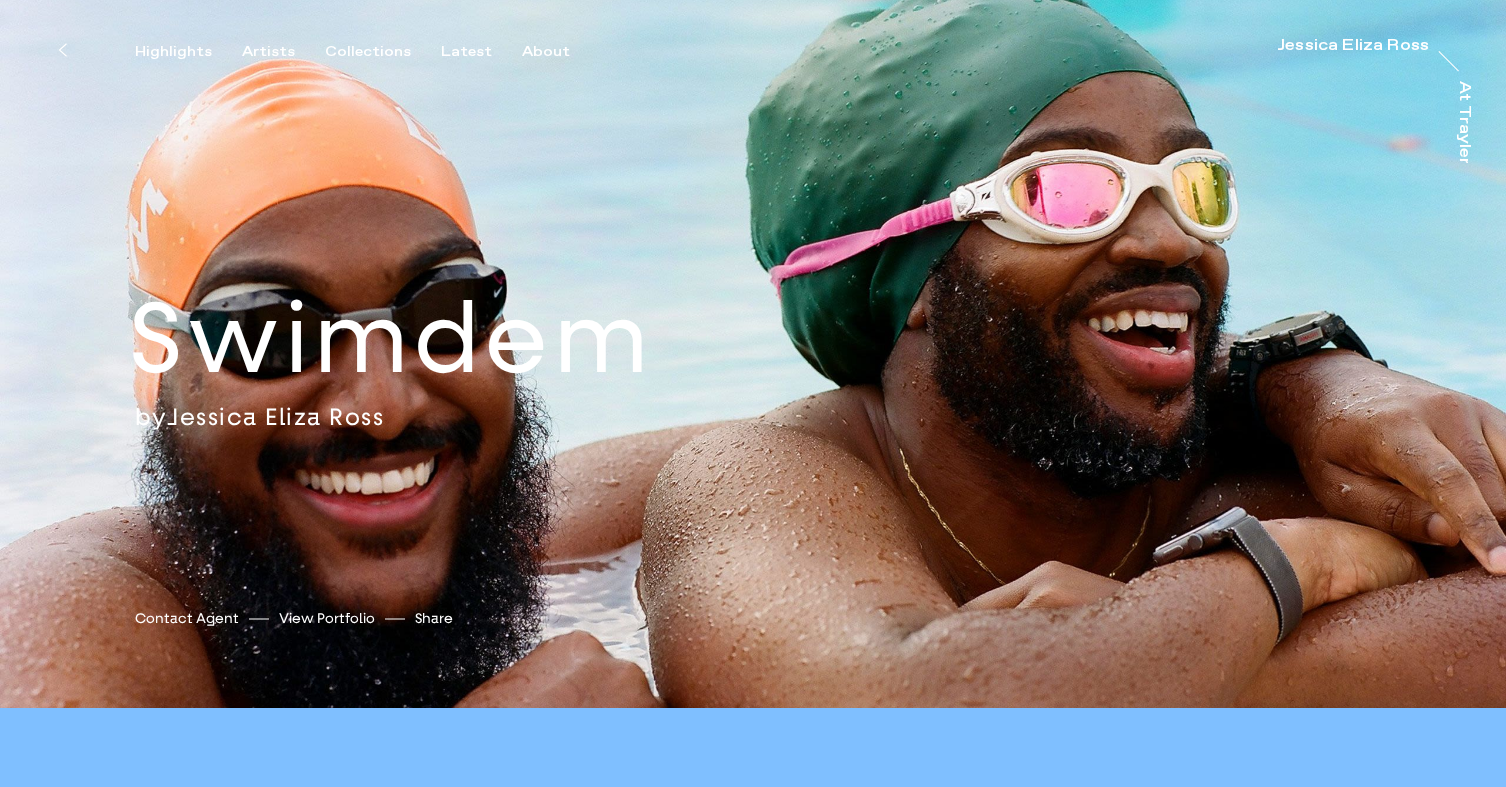 click on "Jessica Eliza Ross" at bounding box center [275, 417] 